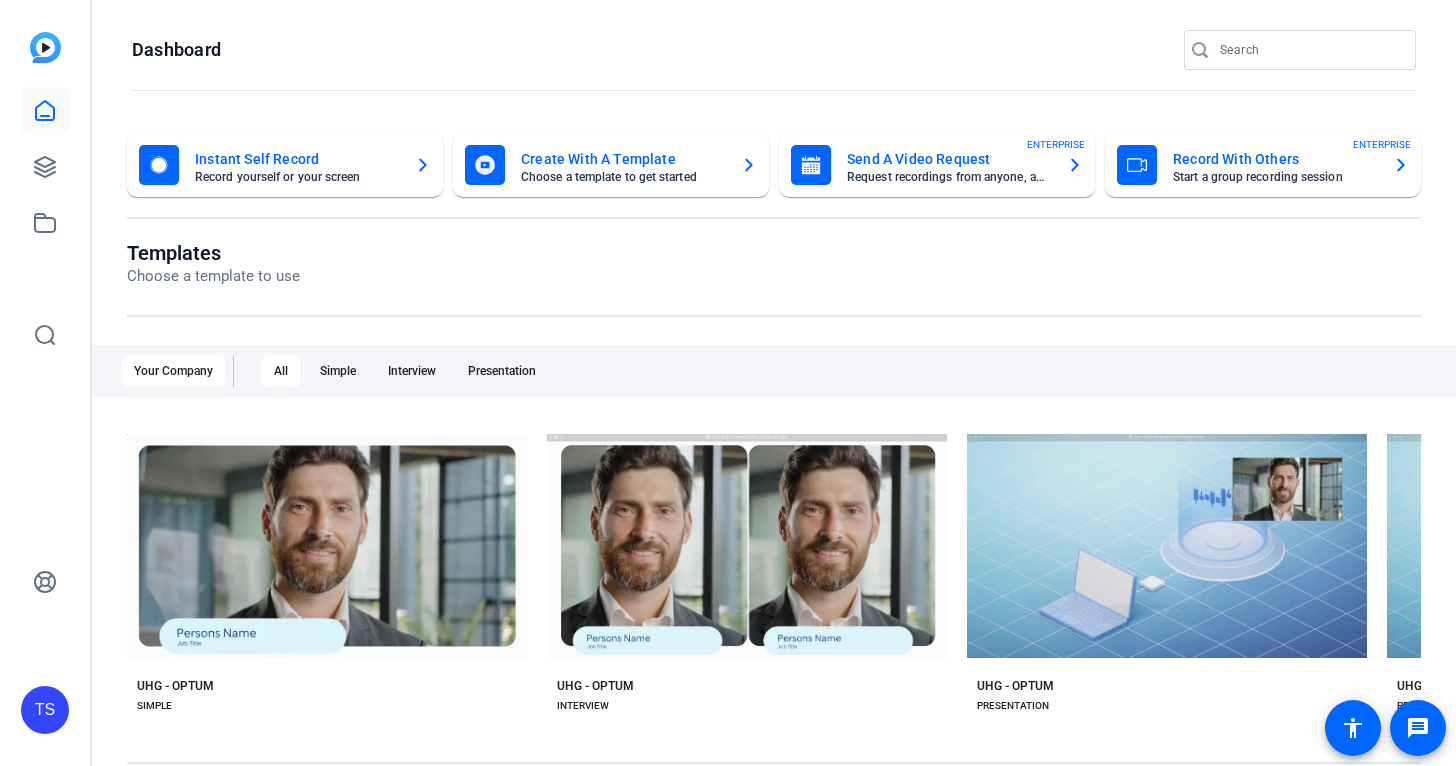 scroll, scrollTop: 0, scrollLeft: 0, axis: both 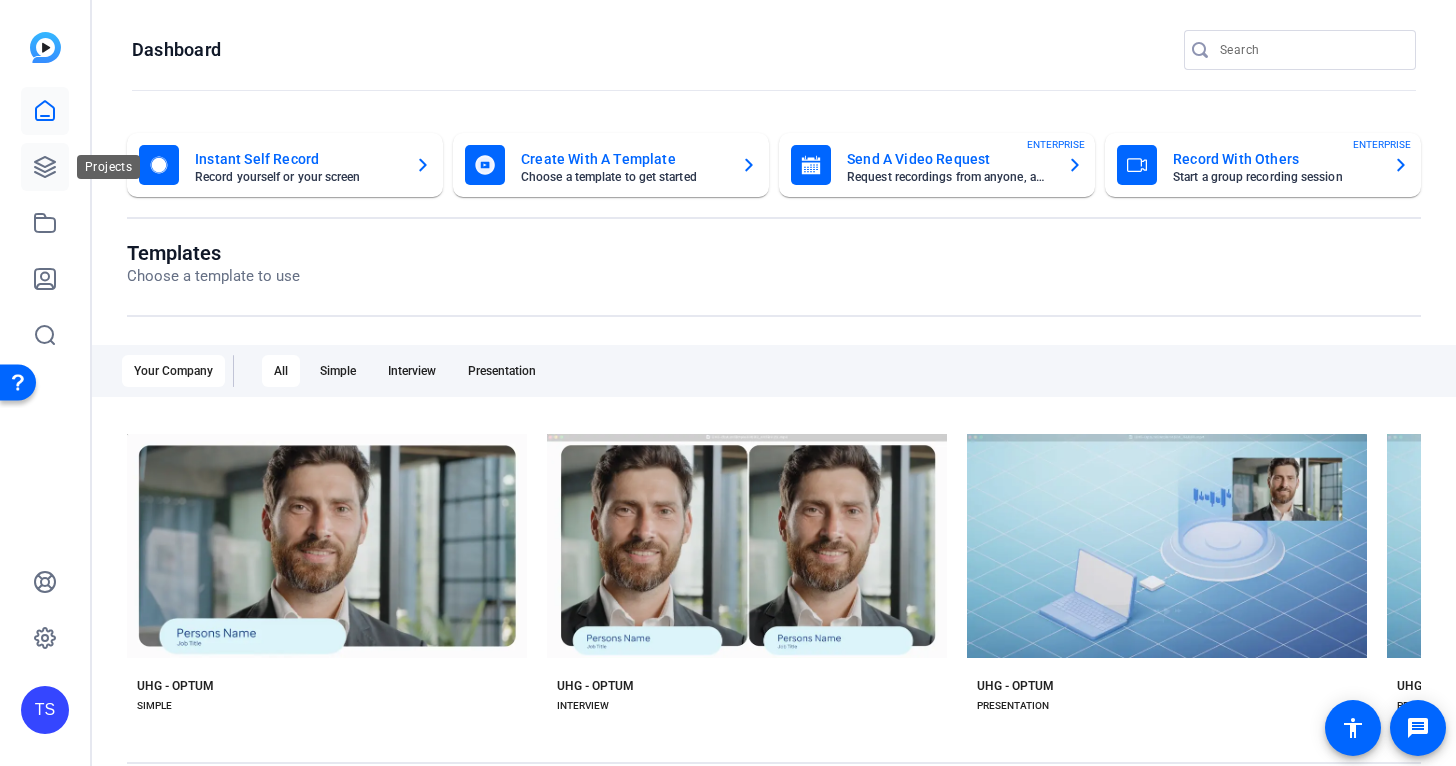 click 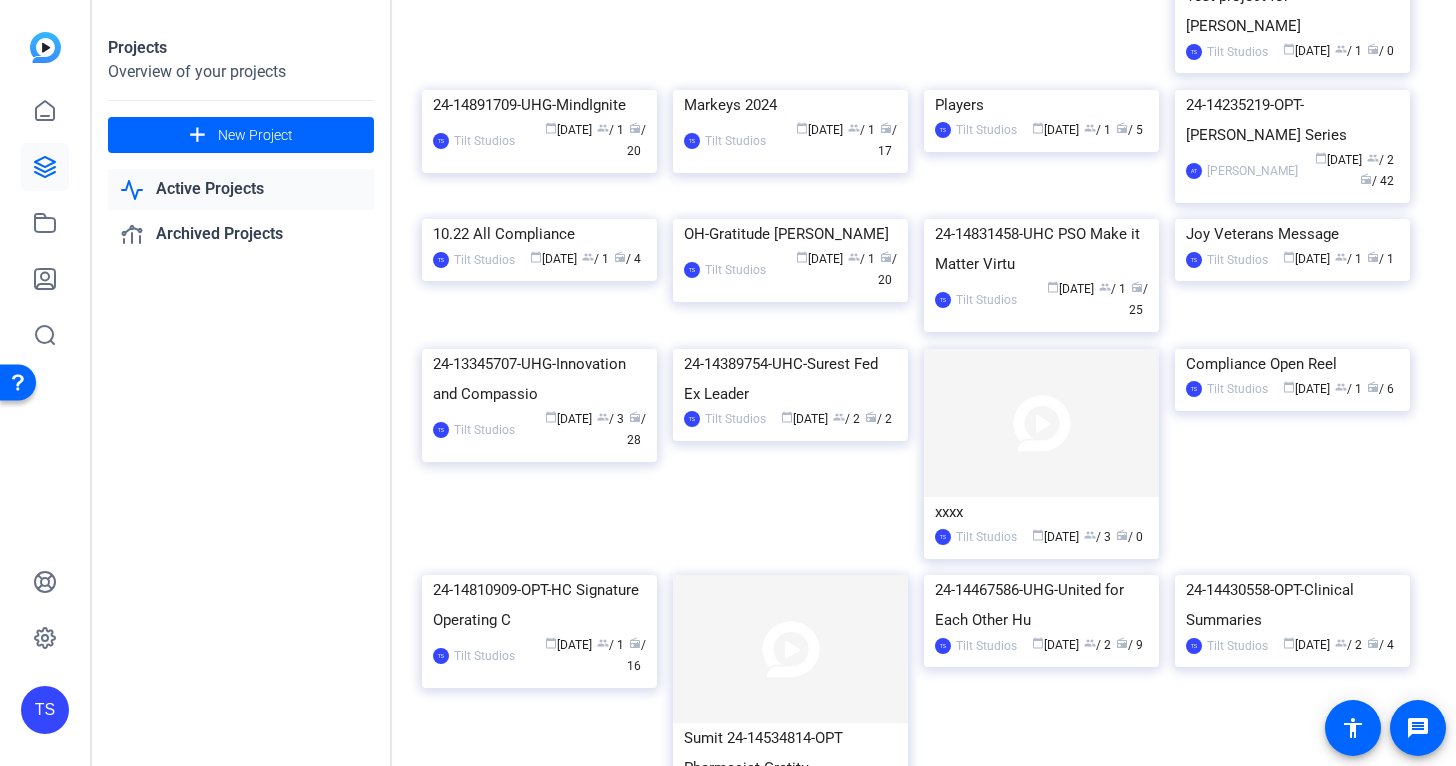 scroll, scrollTop: 3147, scrollLeft: 0, axis: vertical 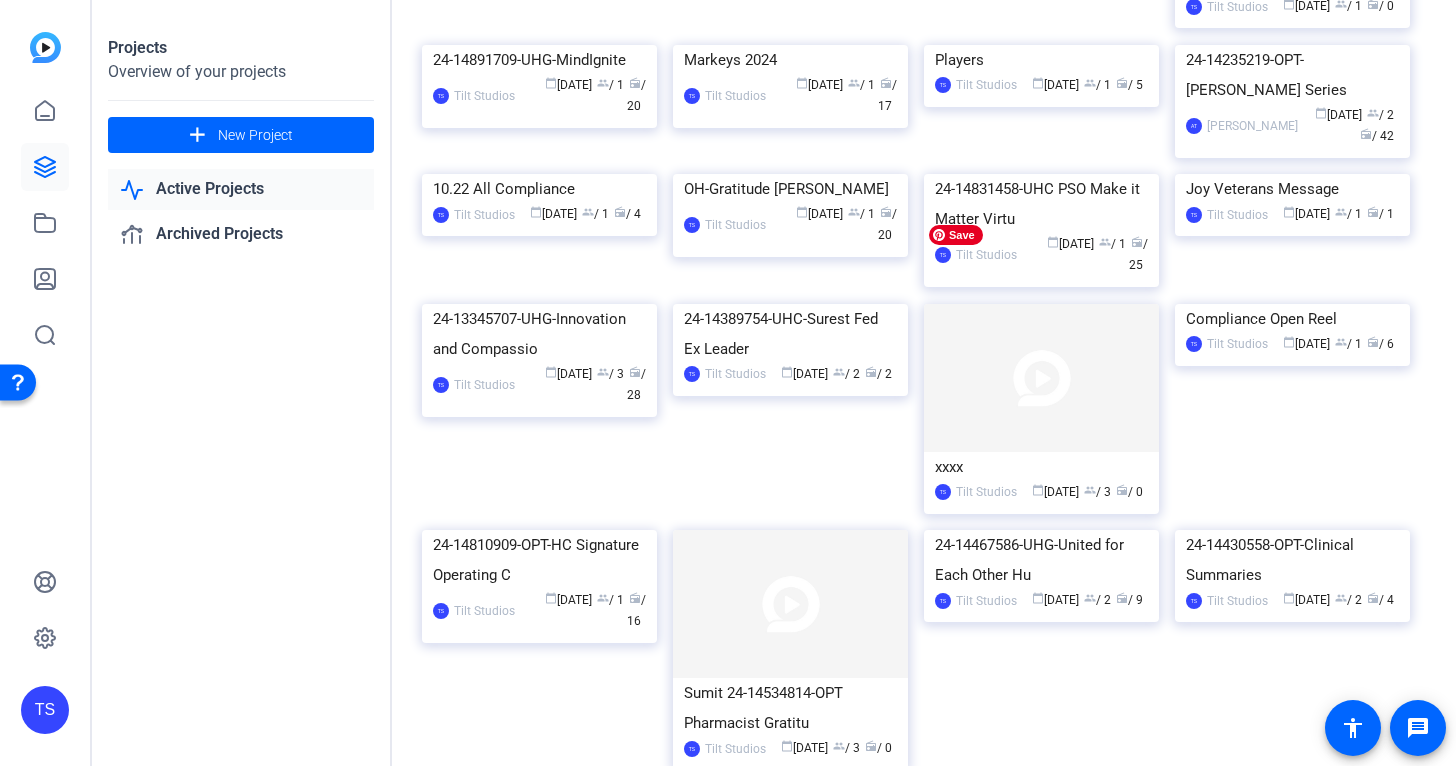 click 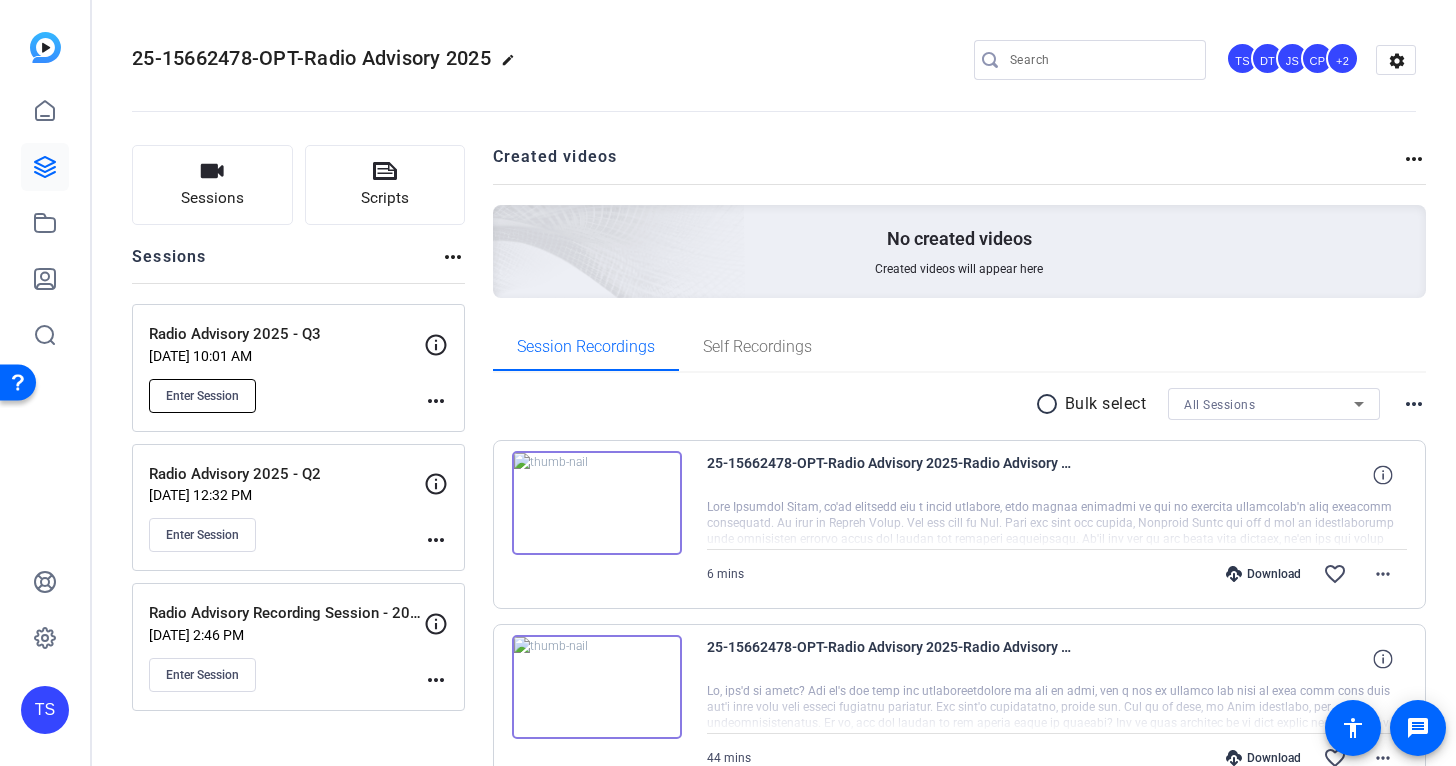 click on "Enter Session" 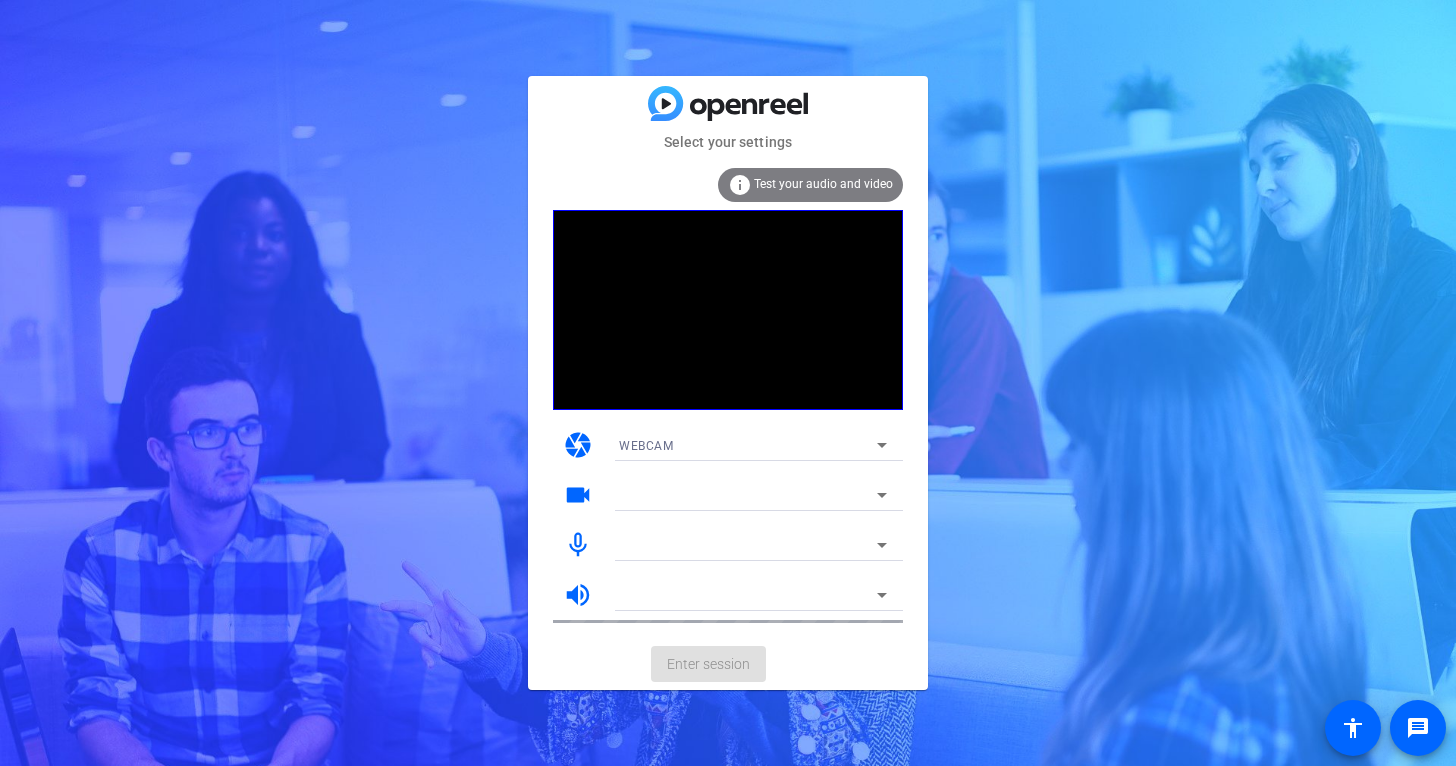 scroll, scrollTop: 0, scrollLeft: 0, axis: both 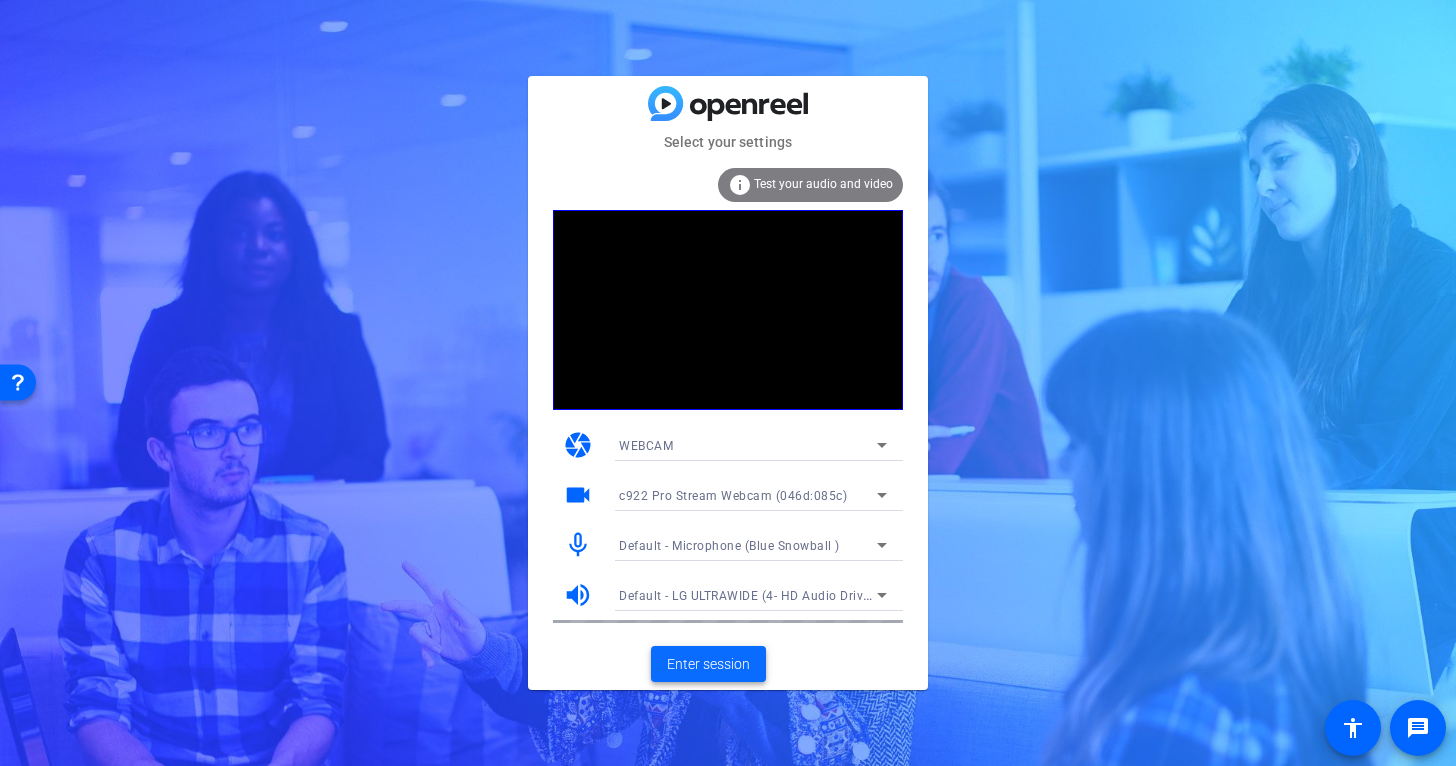 click on "Enter session" 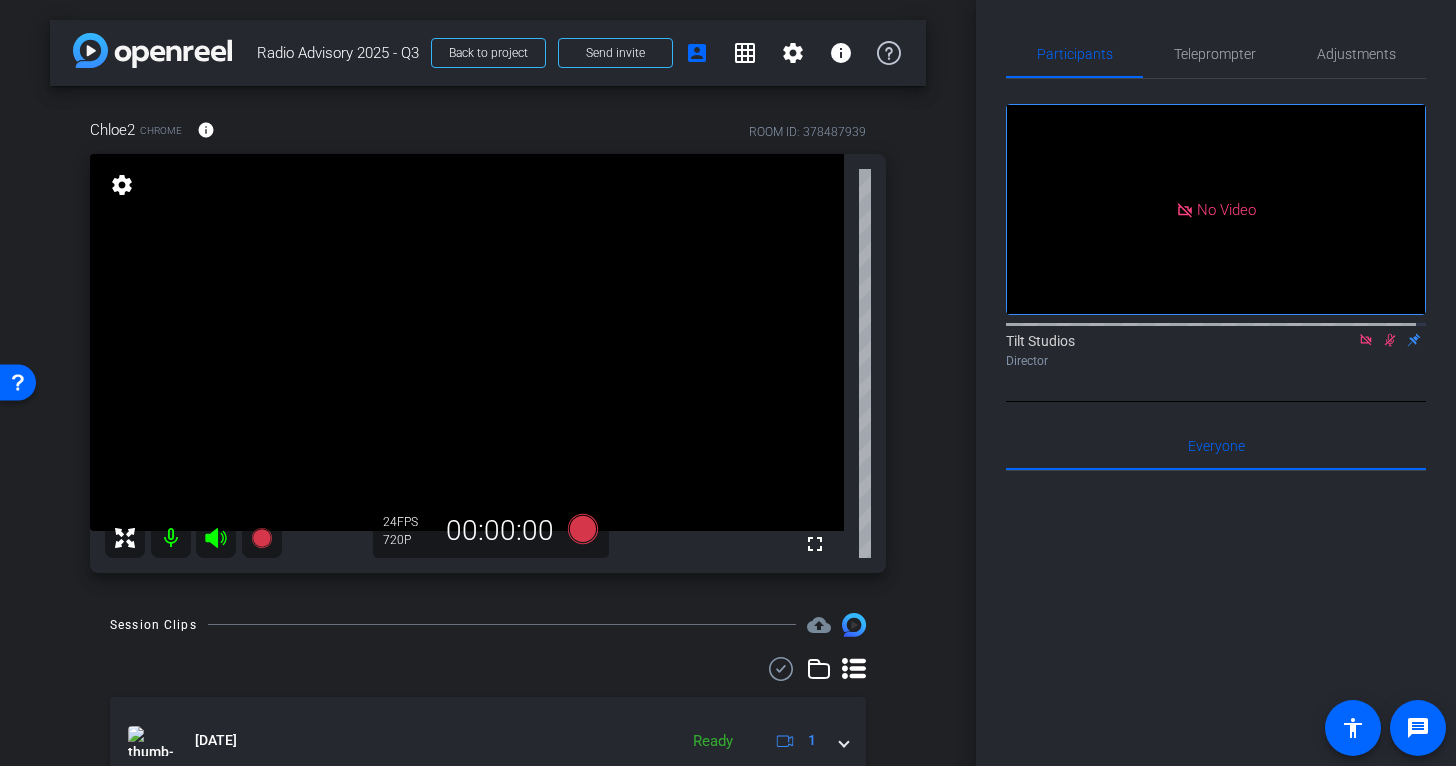 click 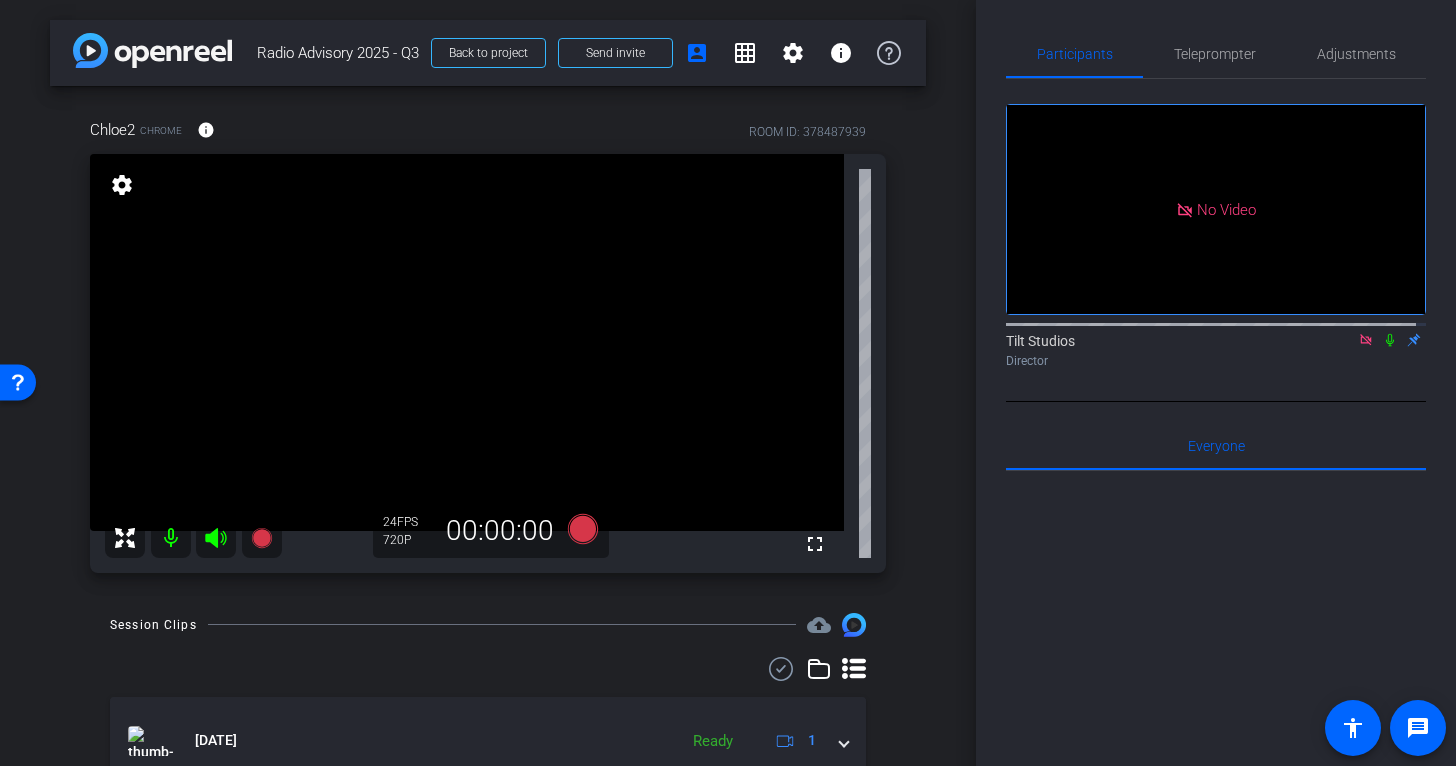 click 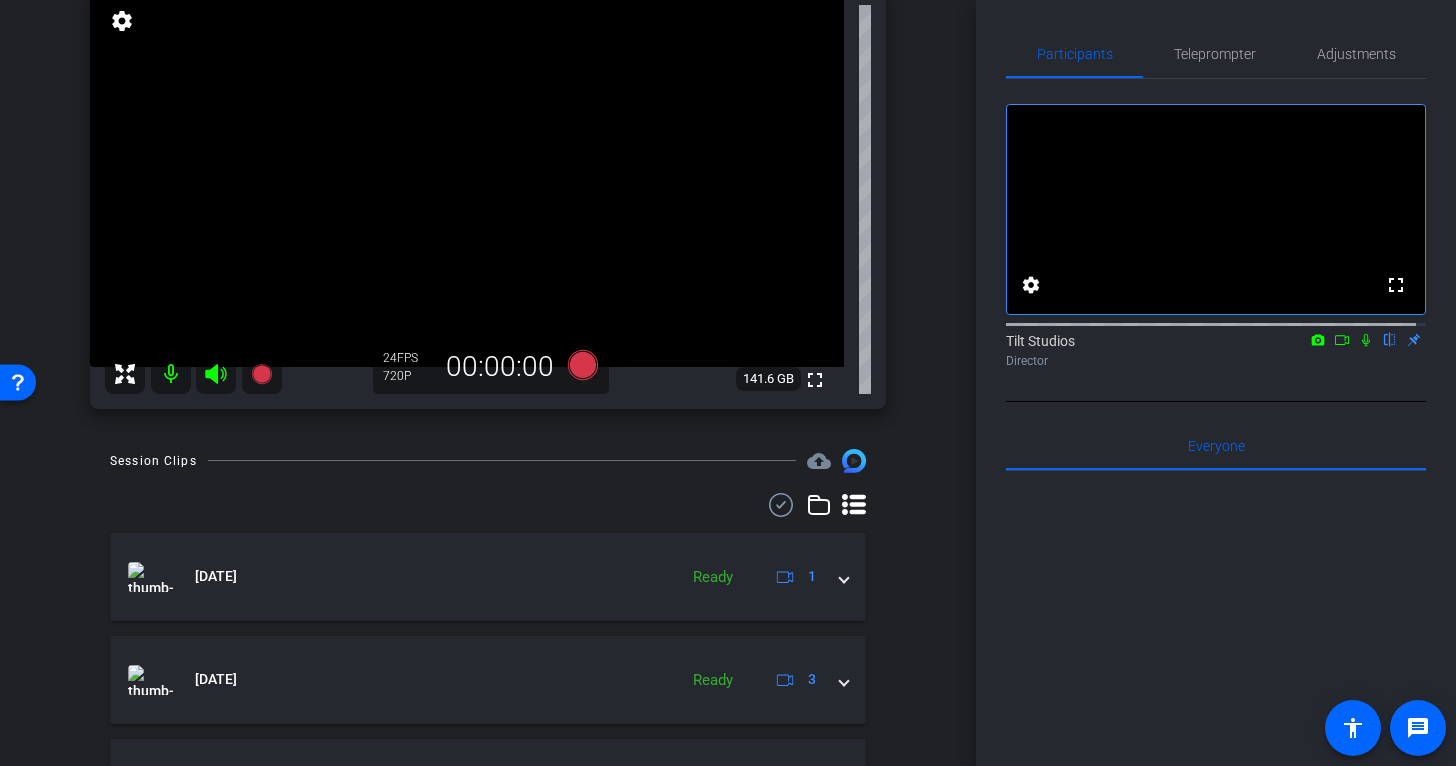 scroll, scrollTop: 0, scrollLeft: 0, axis: both 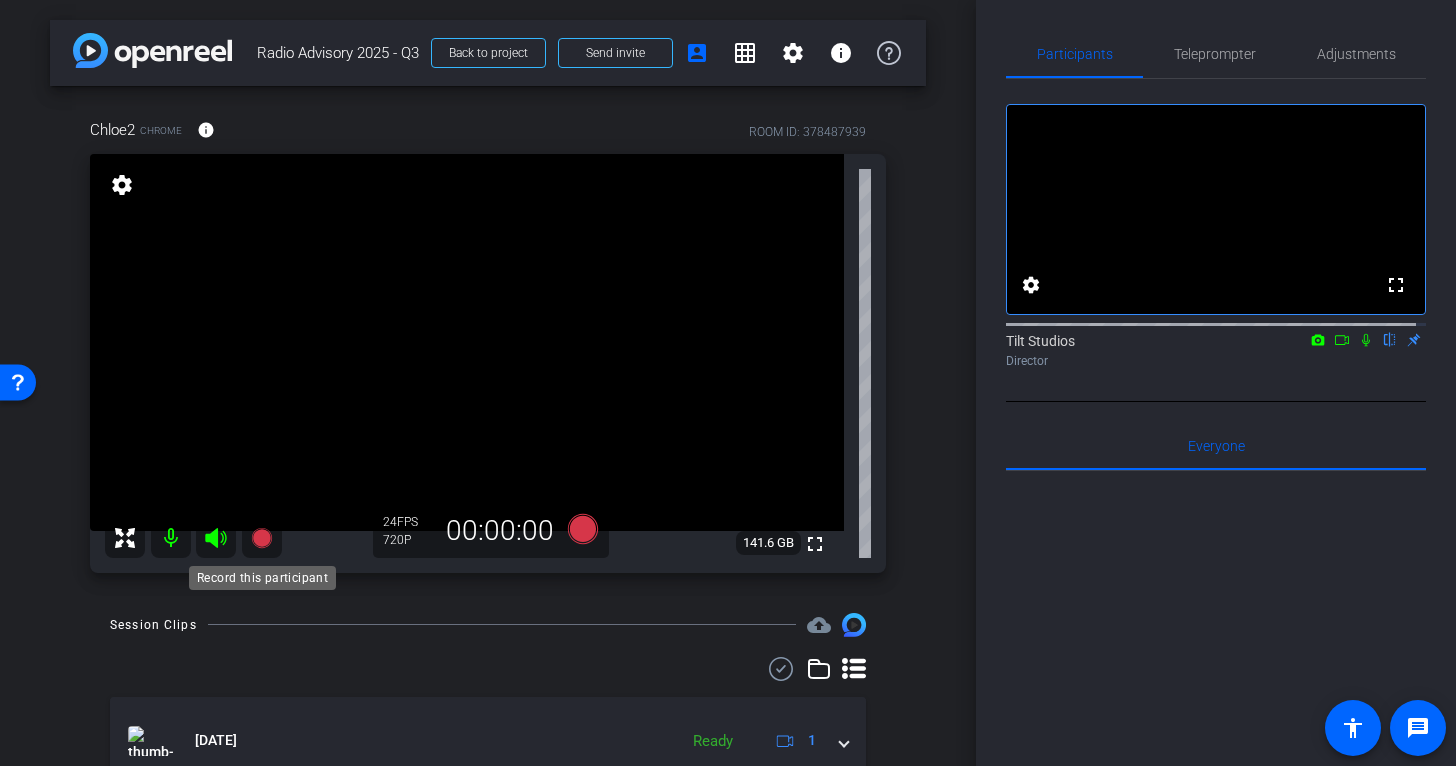 click 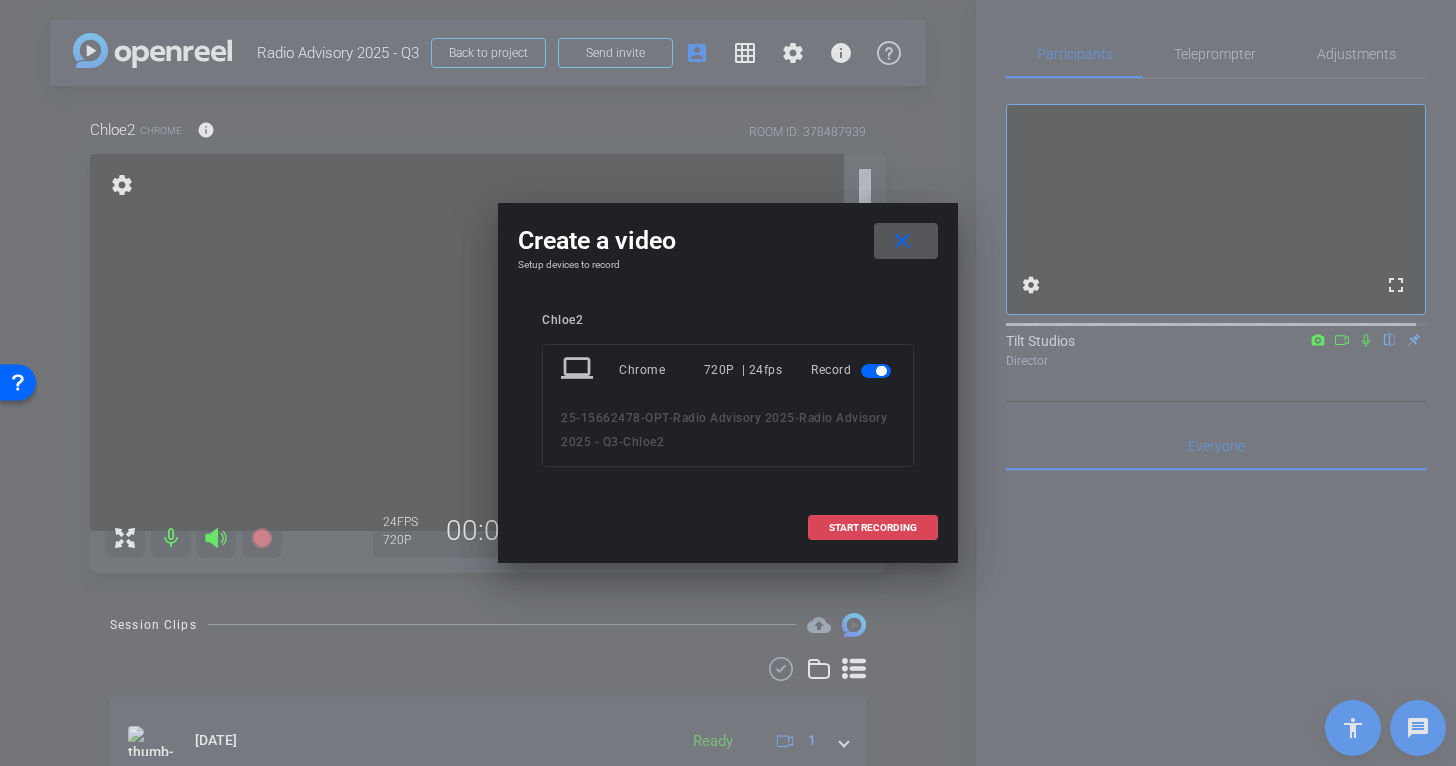 click on "START RECORDING" at bounding box center (873, 528) 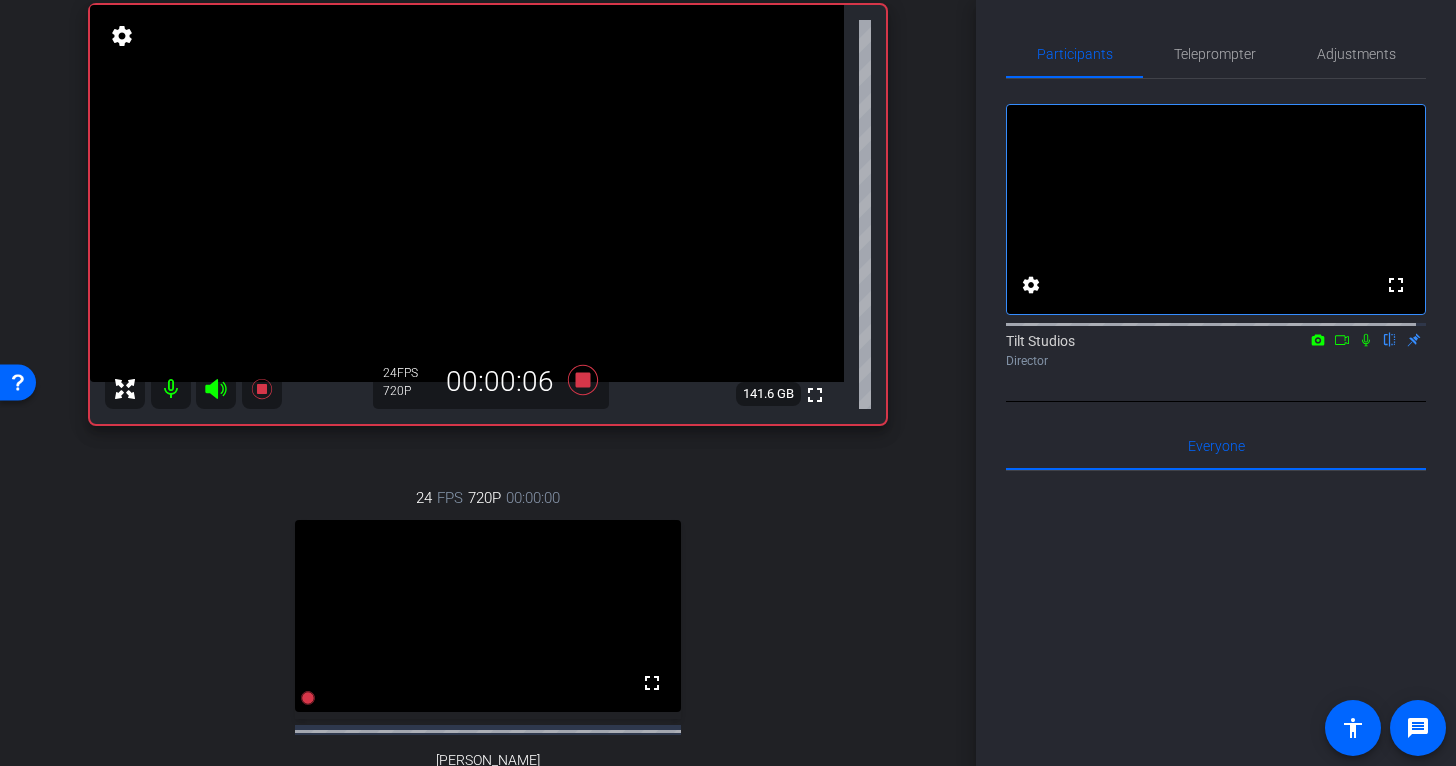 scroll, scrollTop: 100, scrollLeft: 0, axis: vertical 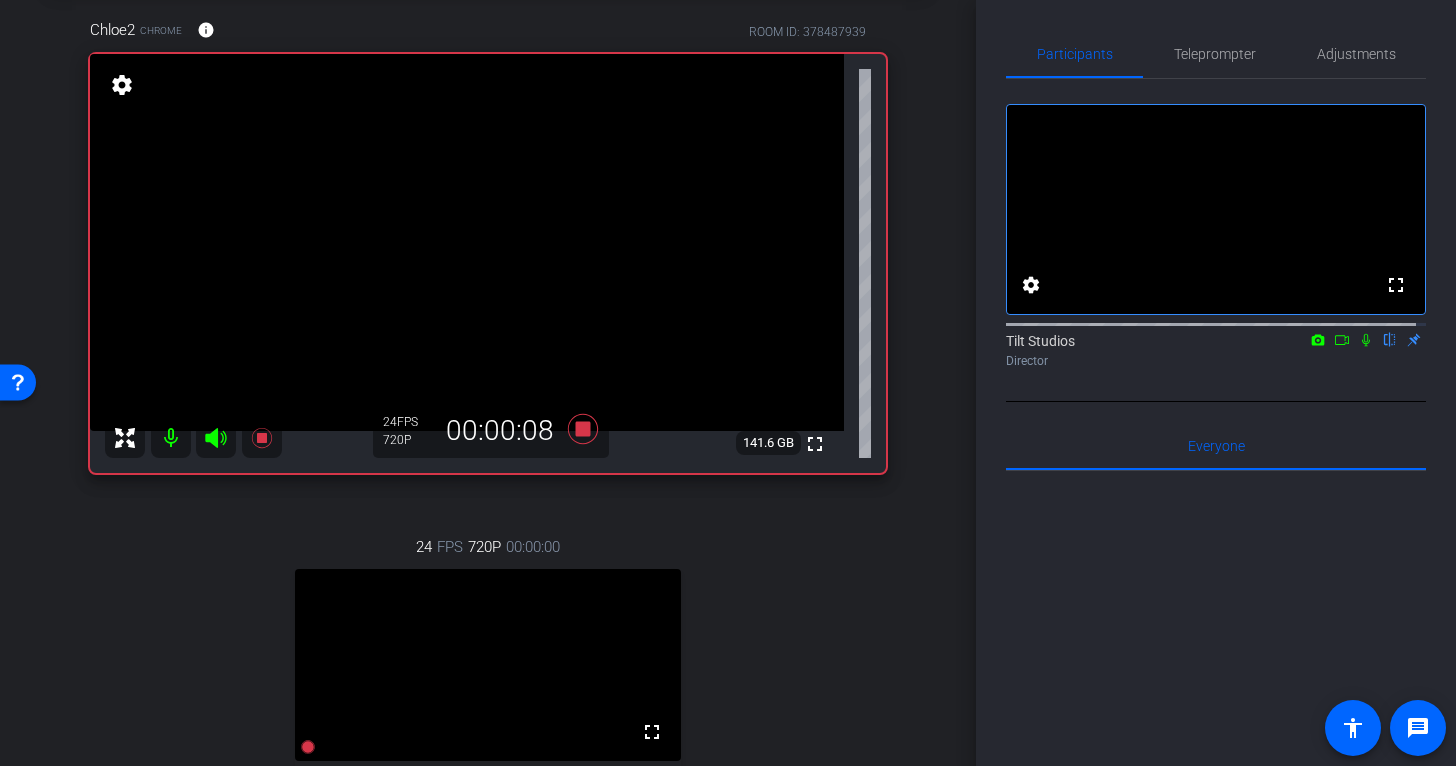 click 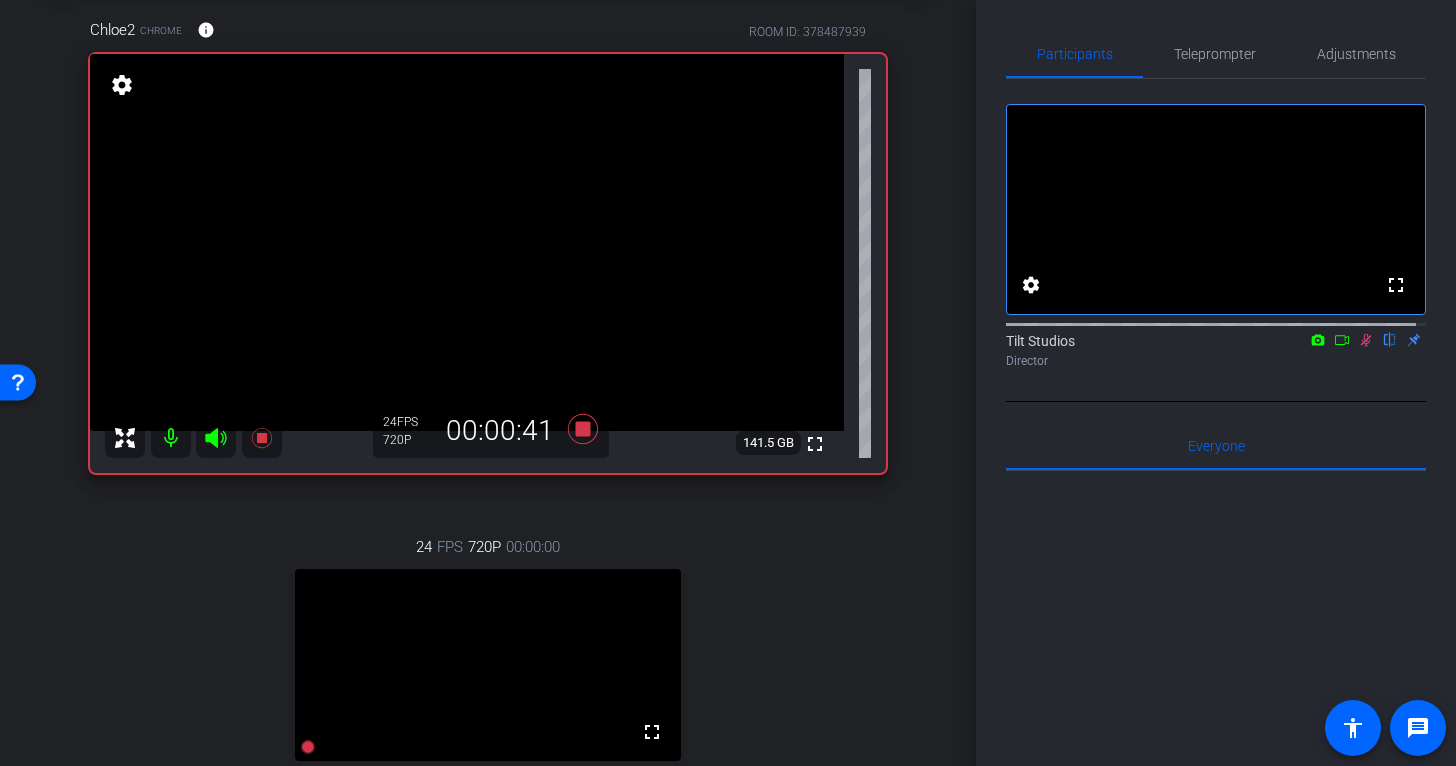 click 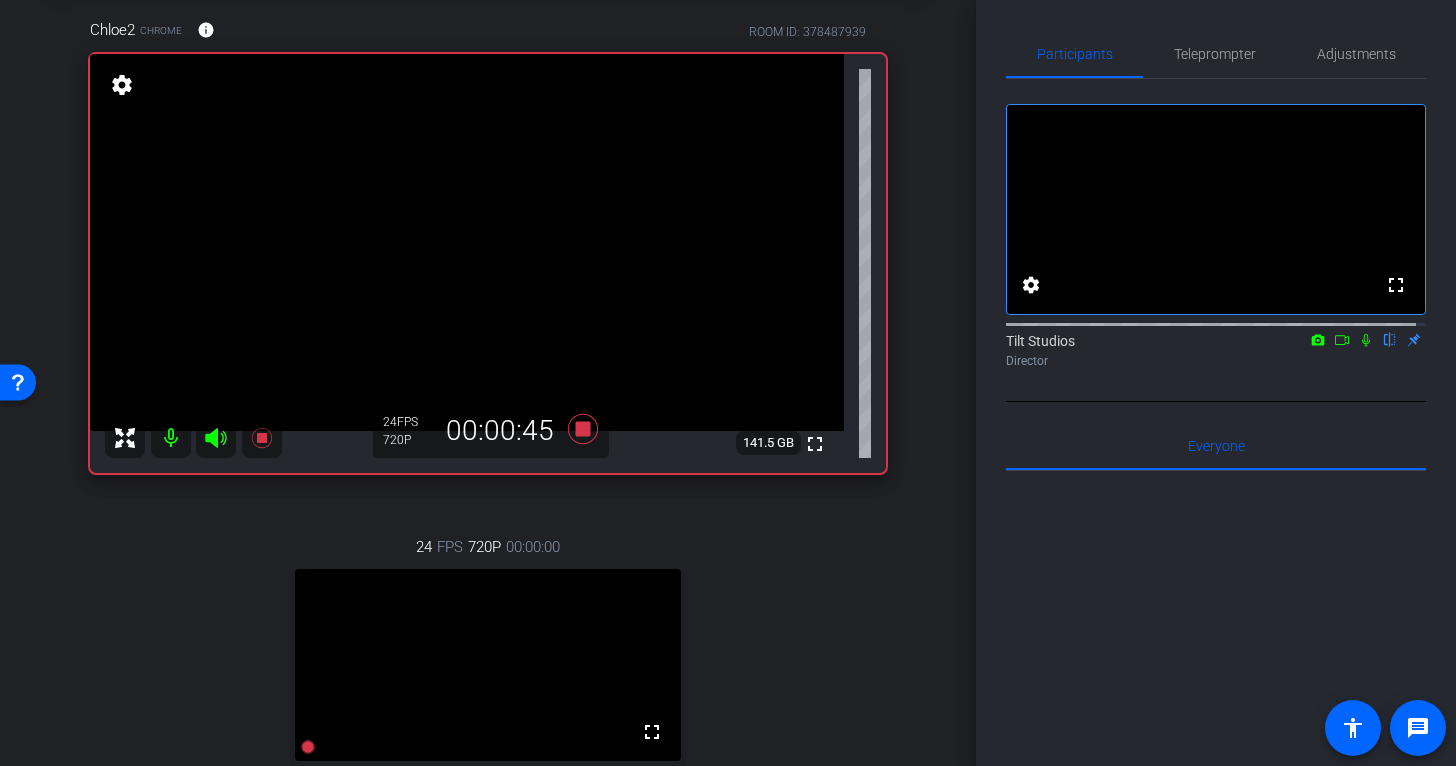 click on "fullscreen settings  Tilt Studios
flip
Director" 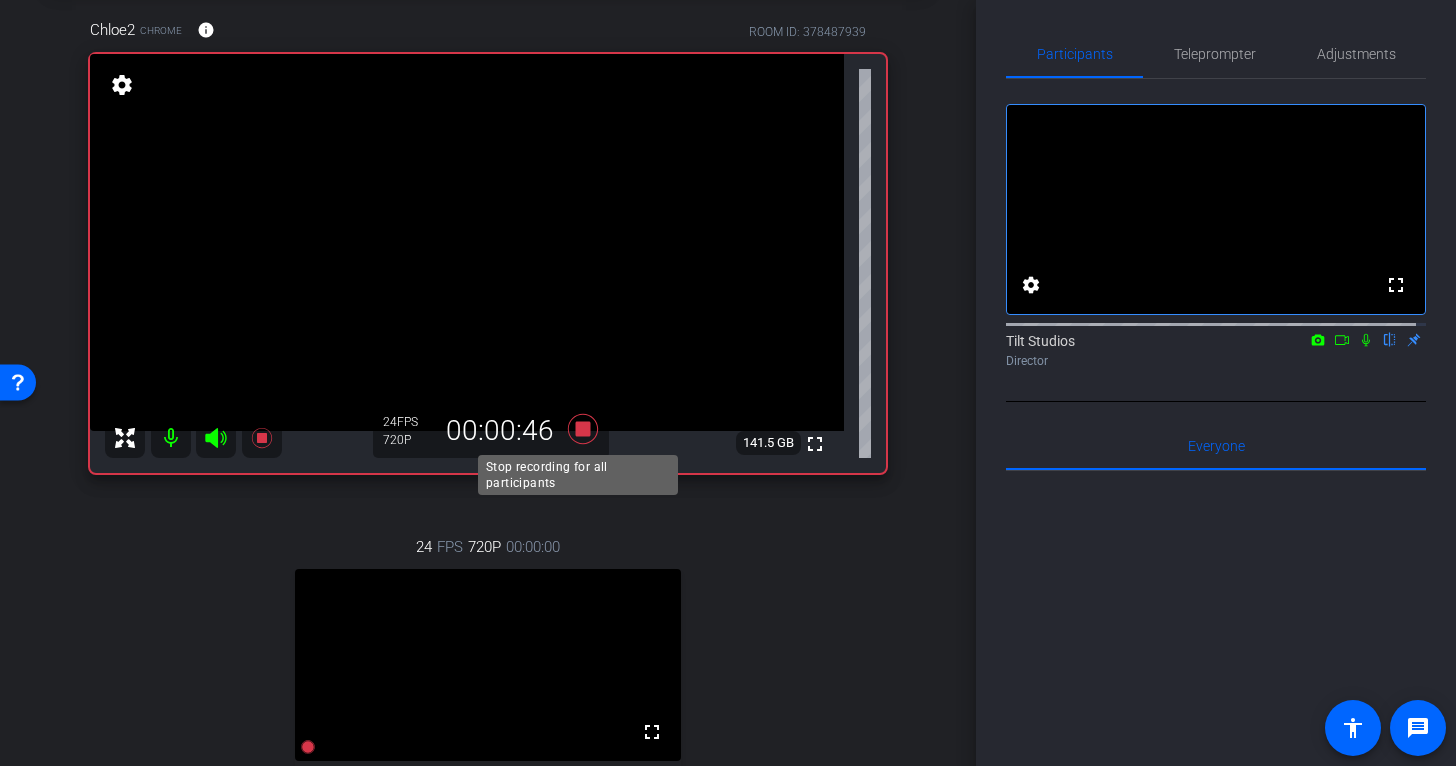 click 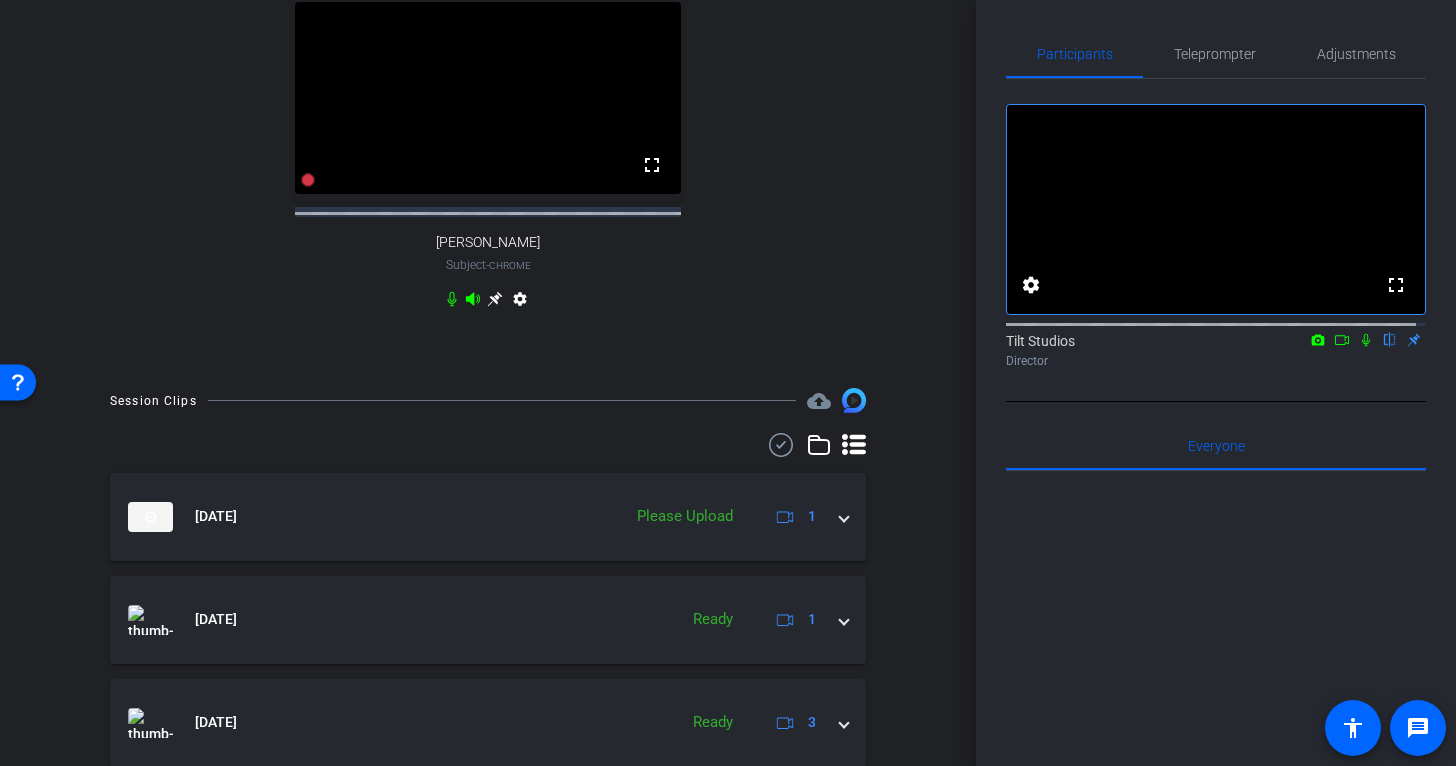 scroll, scrollTop: 800, scrollLeft: 0, axis: vertical 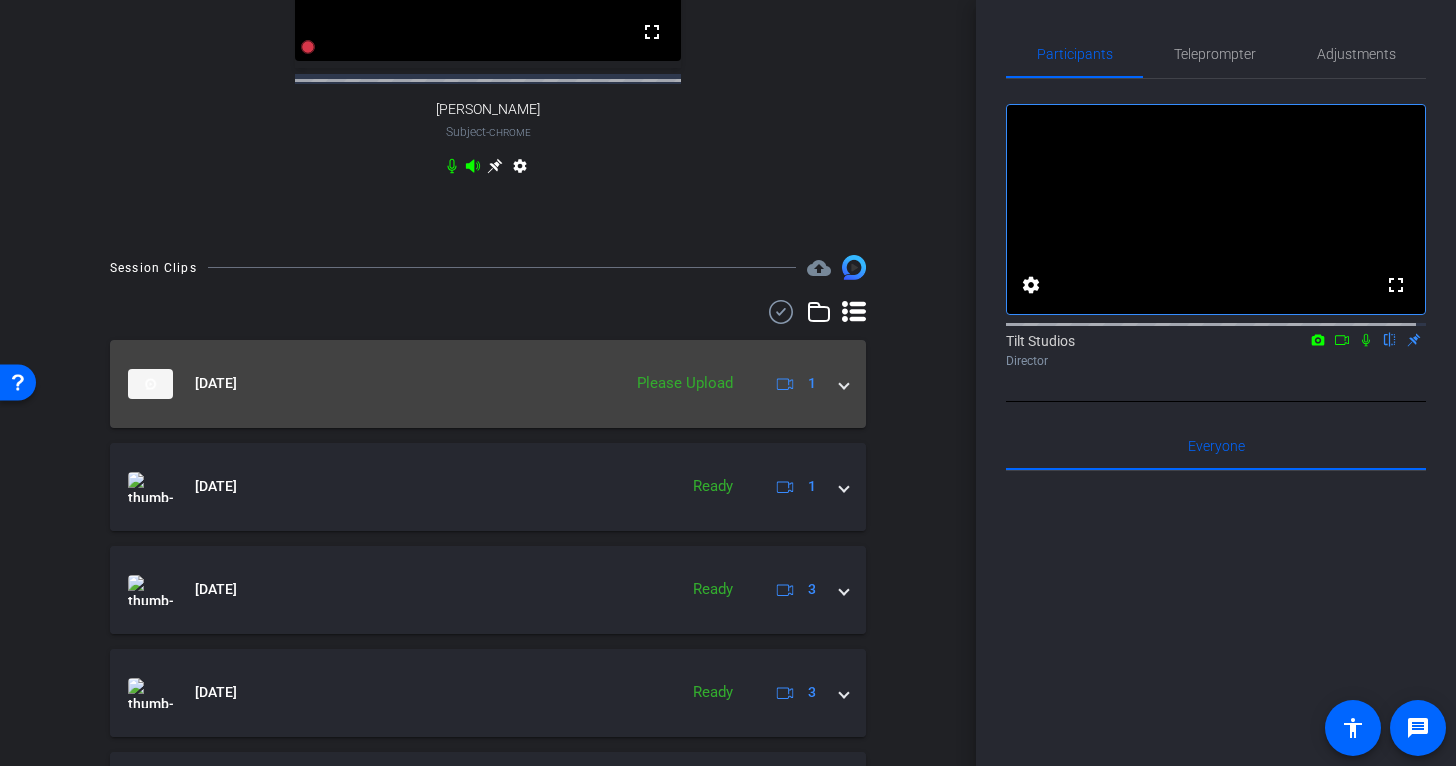 click on "[DATE]  Please Upload
1" at bounding box center [488, 384] 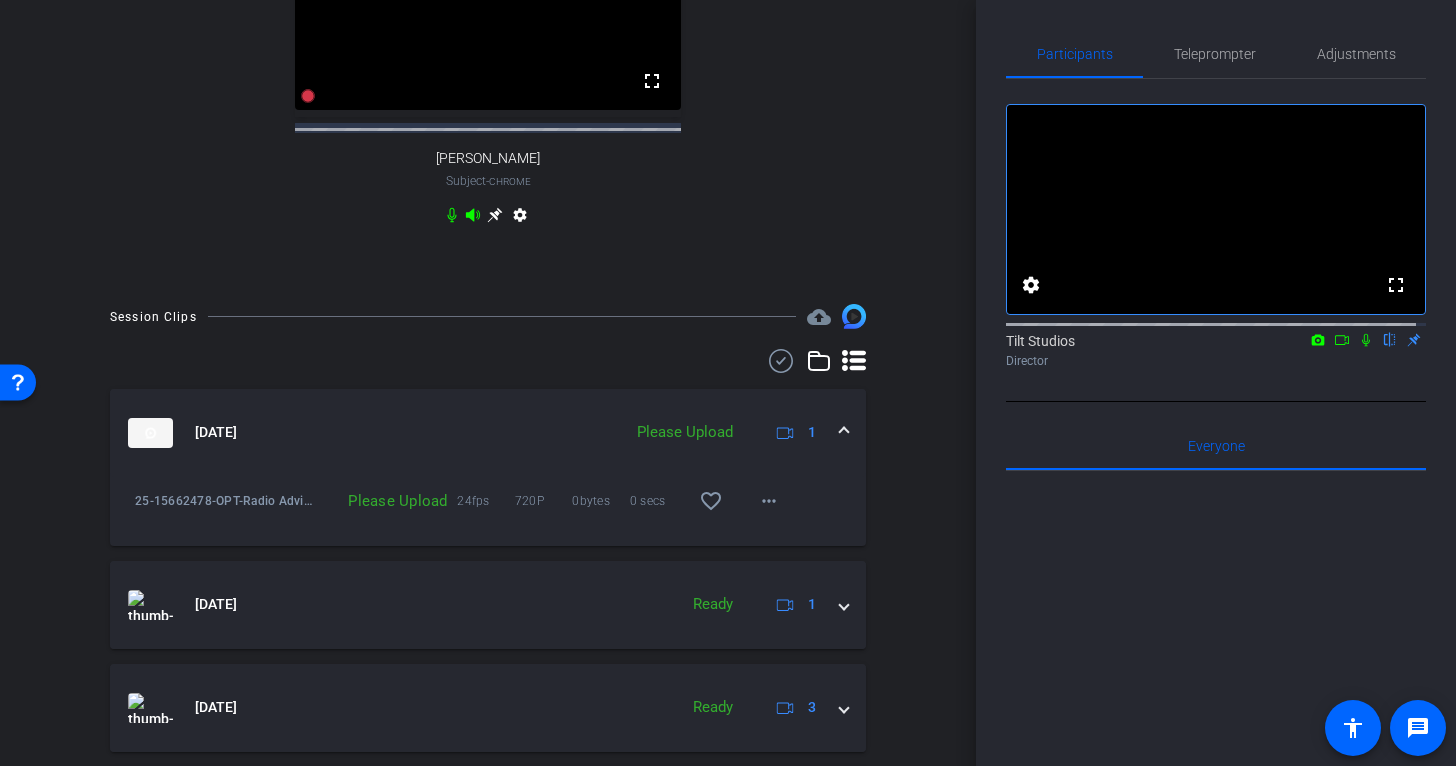 scroll, scrollTop: 800, scrollLeft: 0, axis: vertical 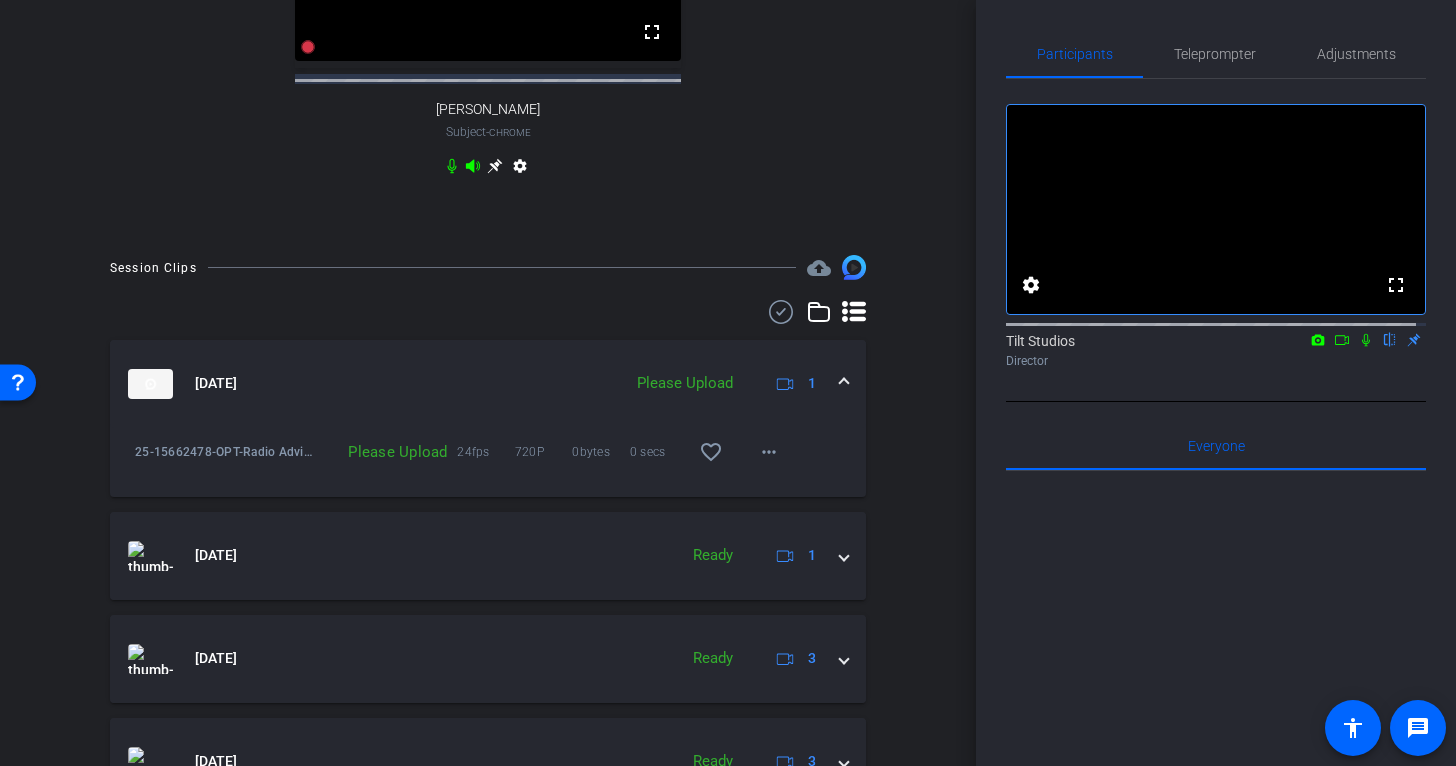 click on "Please Upload" at bounding box center [386, 452] 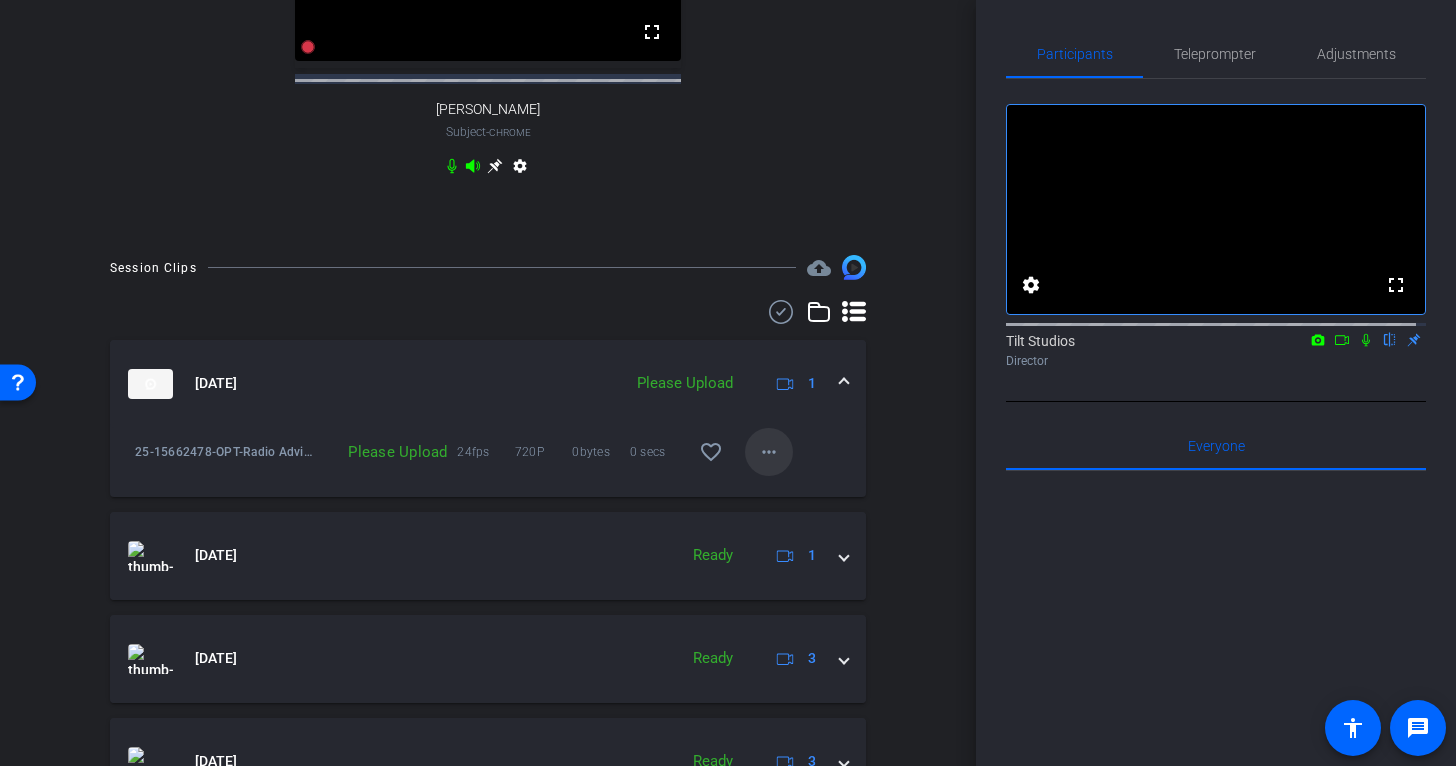 click on "more_horiz" at bounding box center [769, 452] 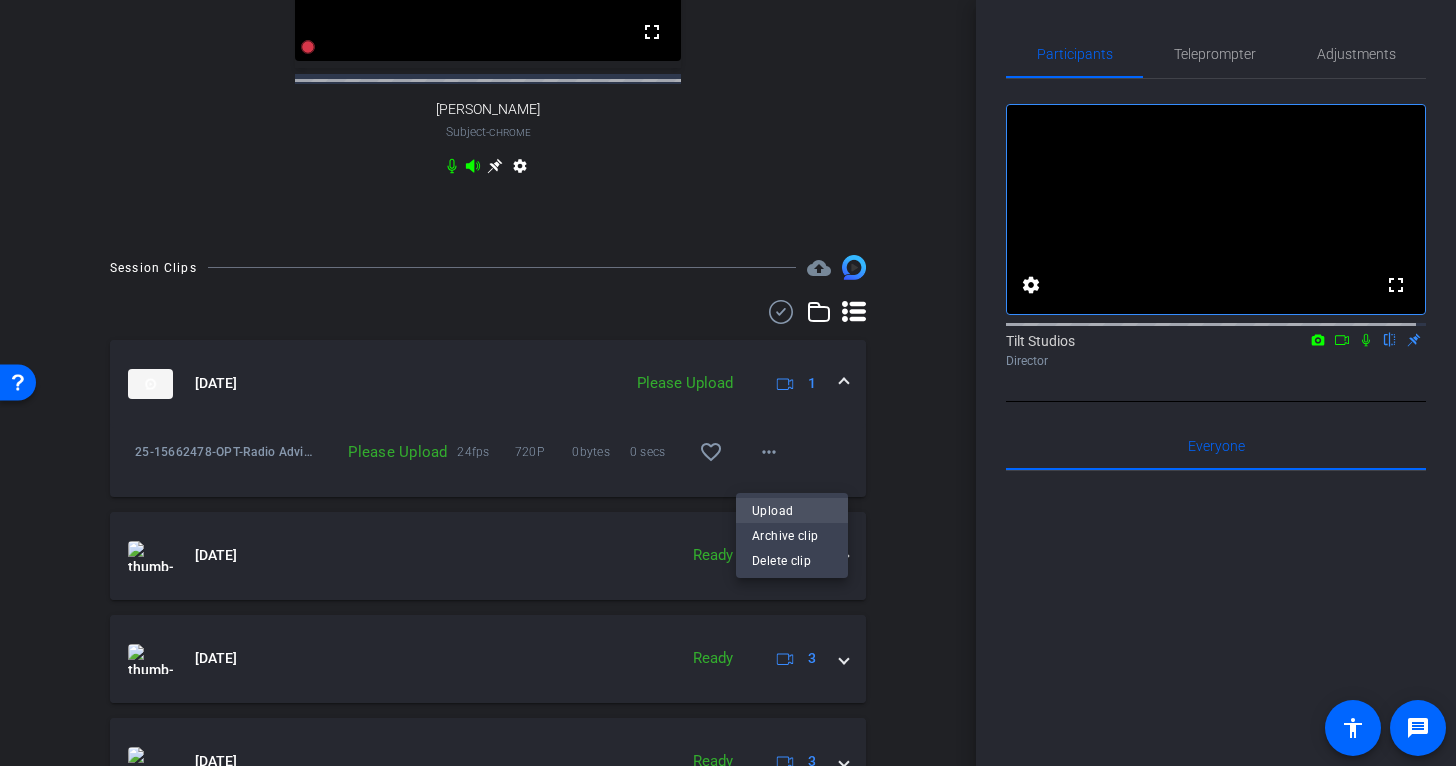 click on "Upload" at bounding box center [792, 511] 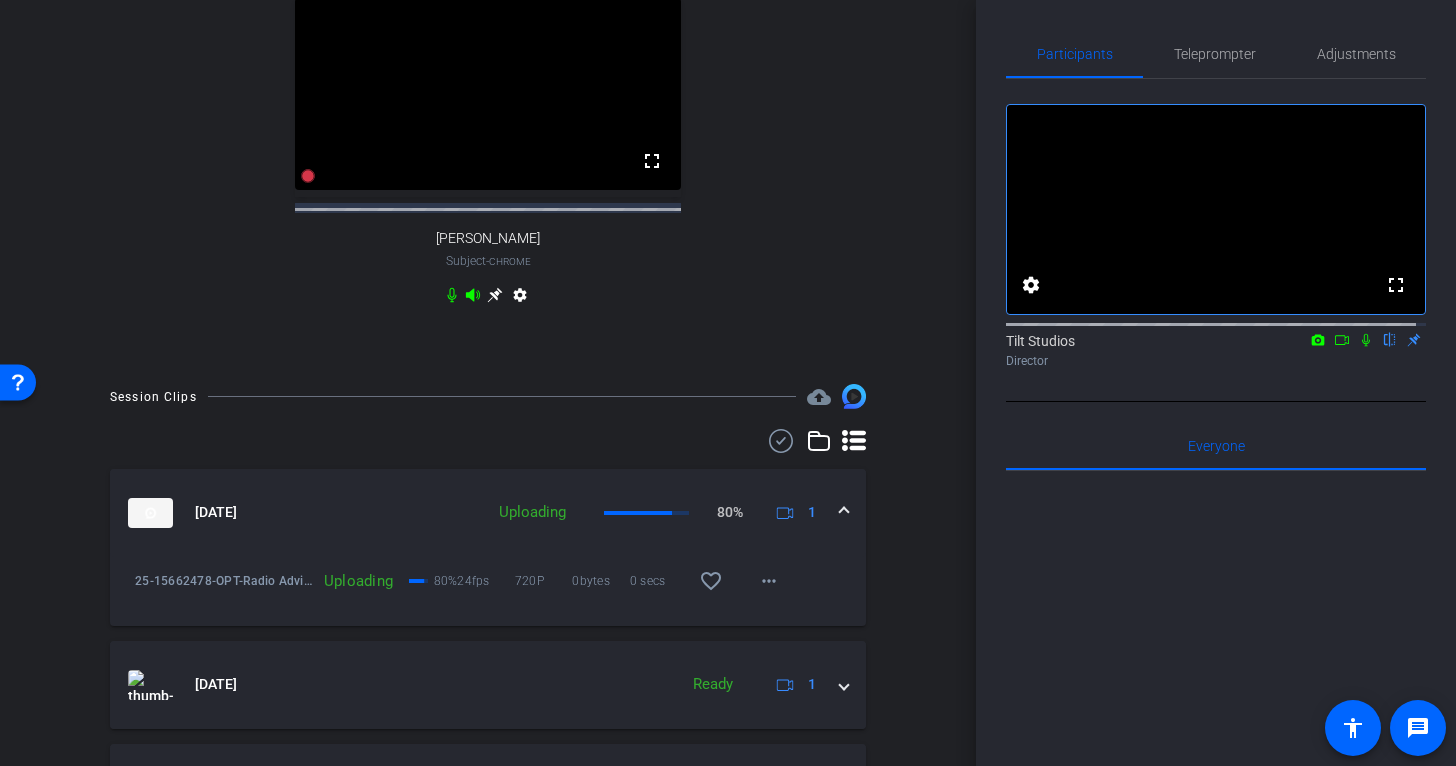 scroll, scrollTop: 700, scrollLeft: 0, axis: vertical 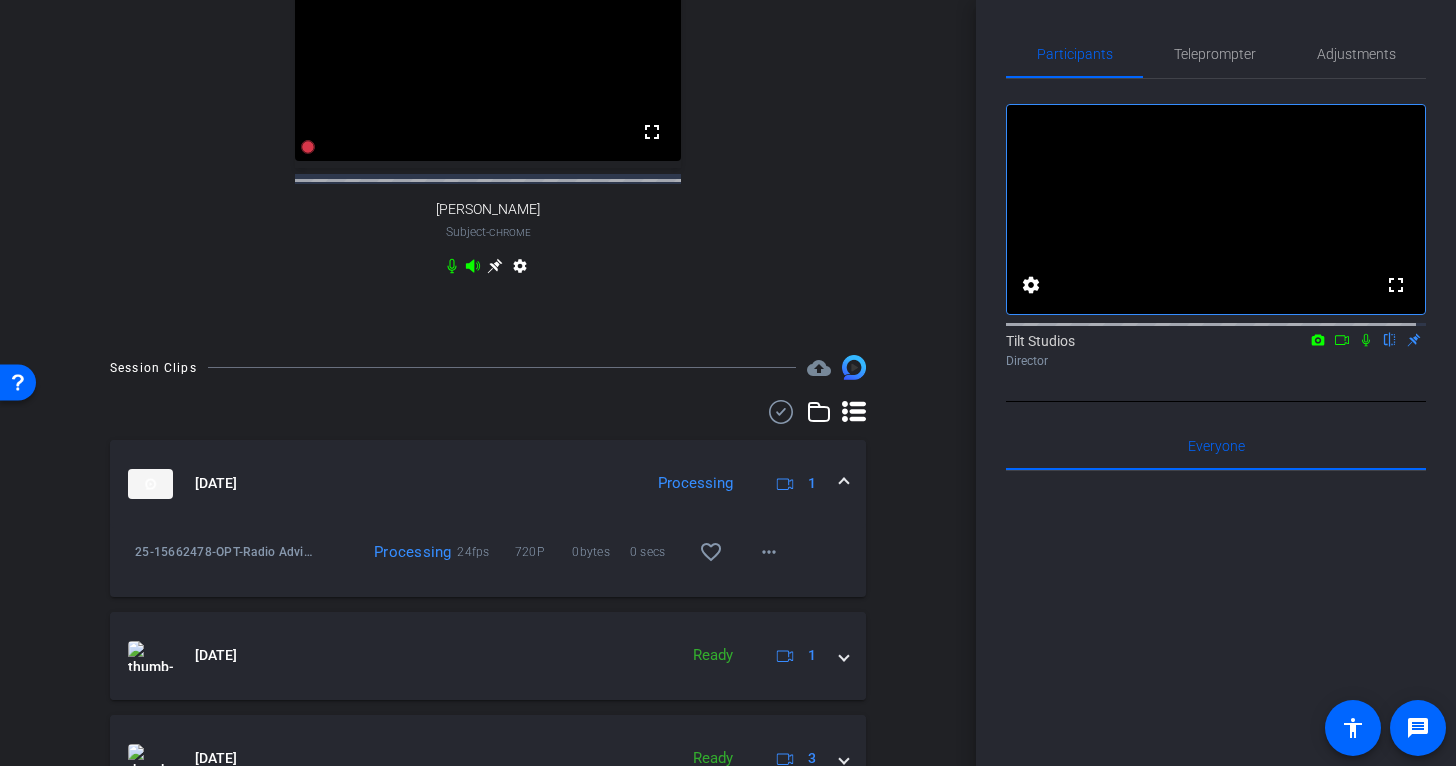 click 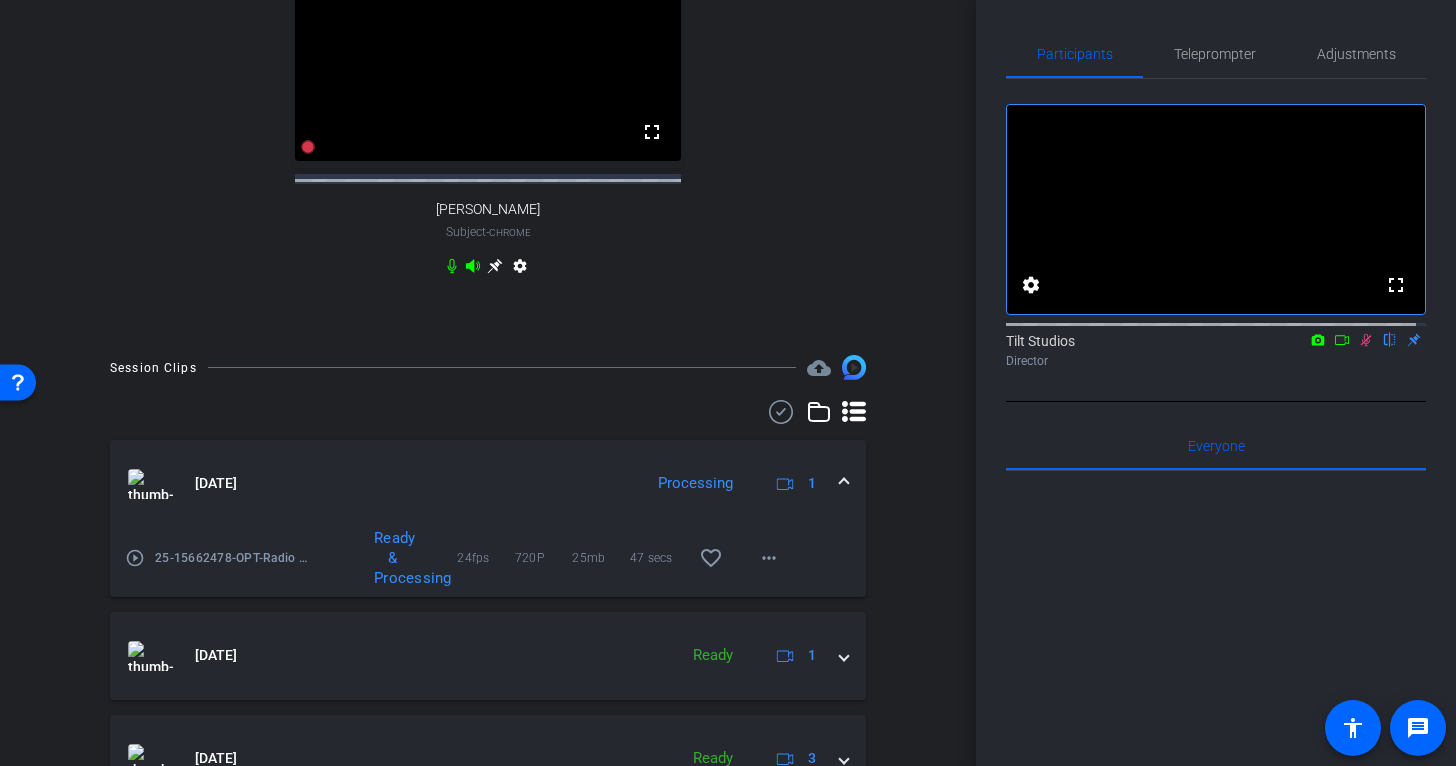 click 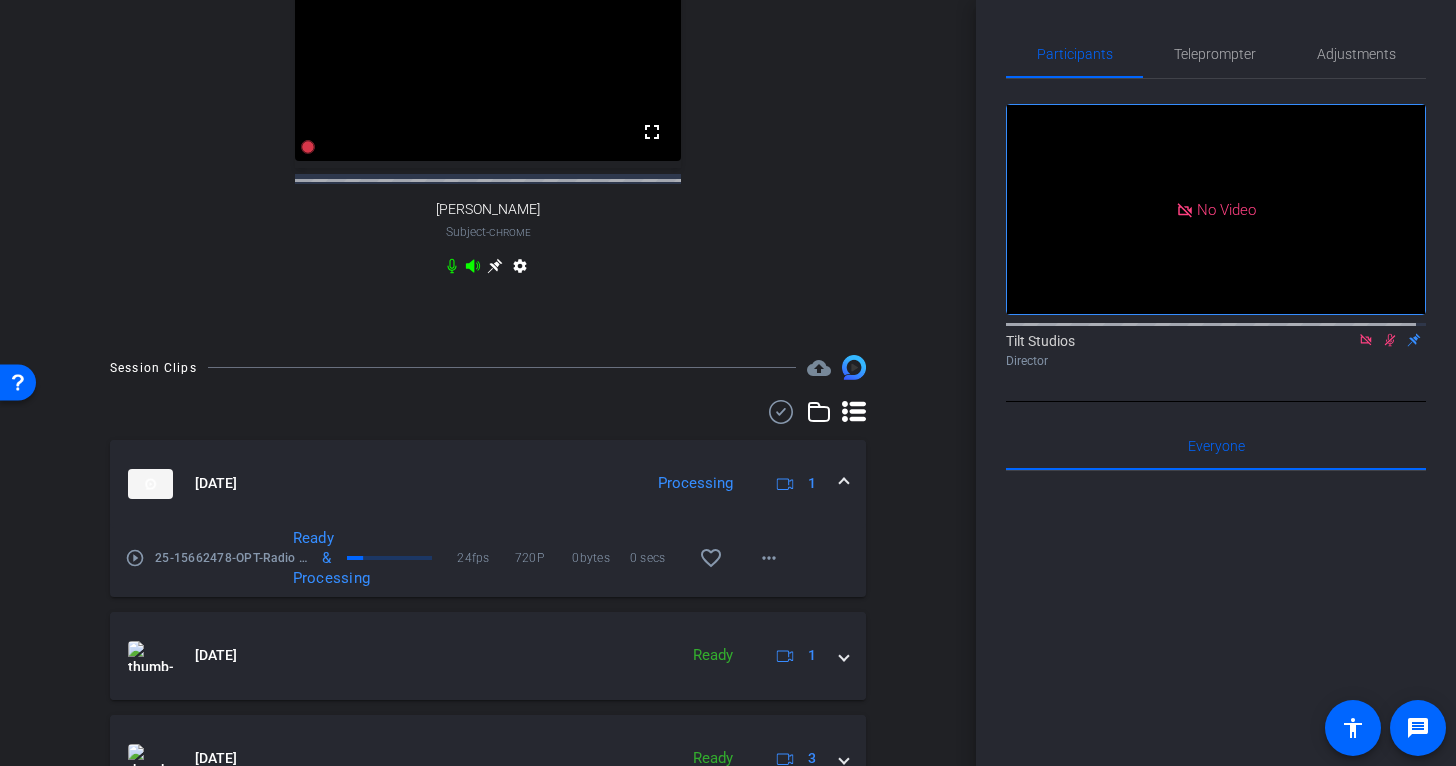 click on "play_circle_outline" at bounding box center [135, 558] 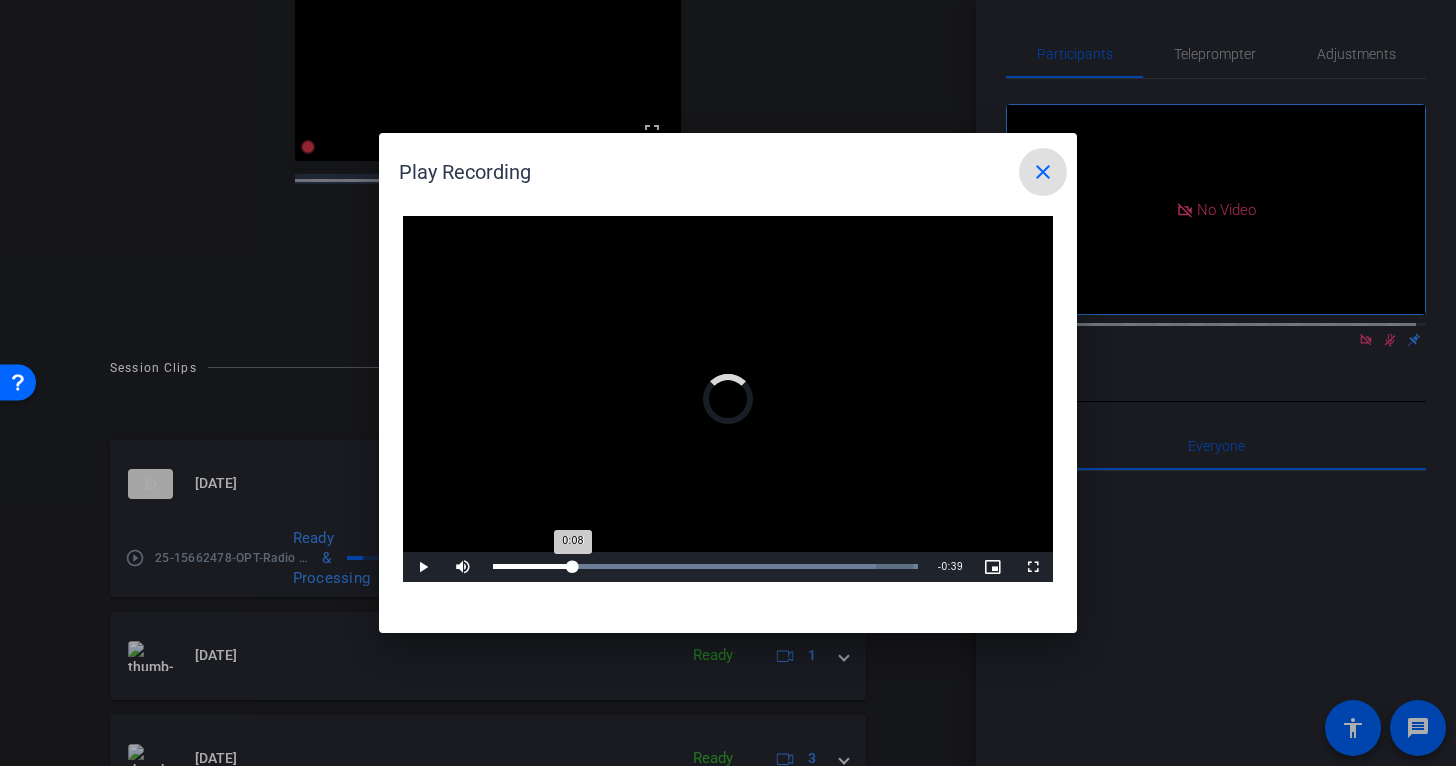 click on "Loaded :  100.00% 0:08 0:08" at bounding box center [705, 566] 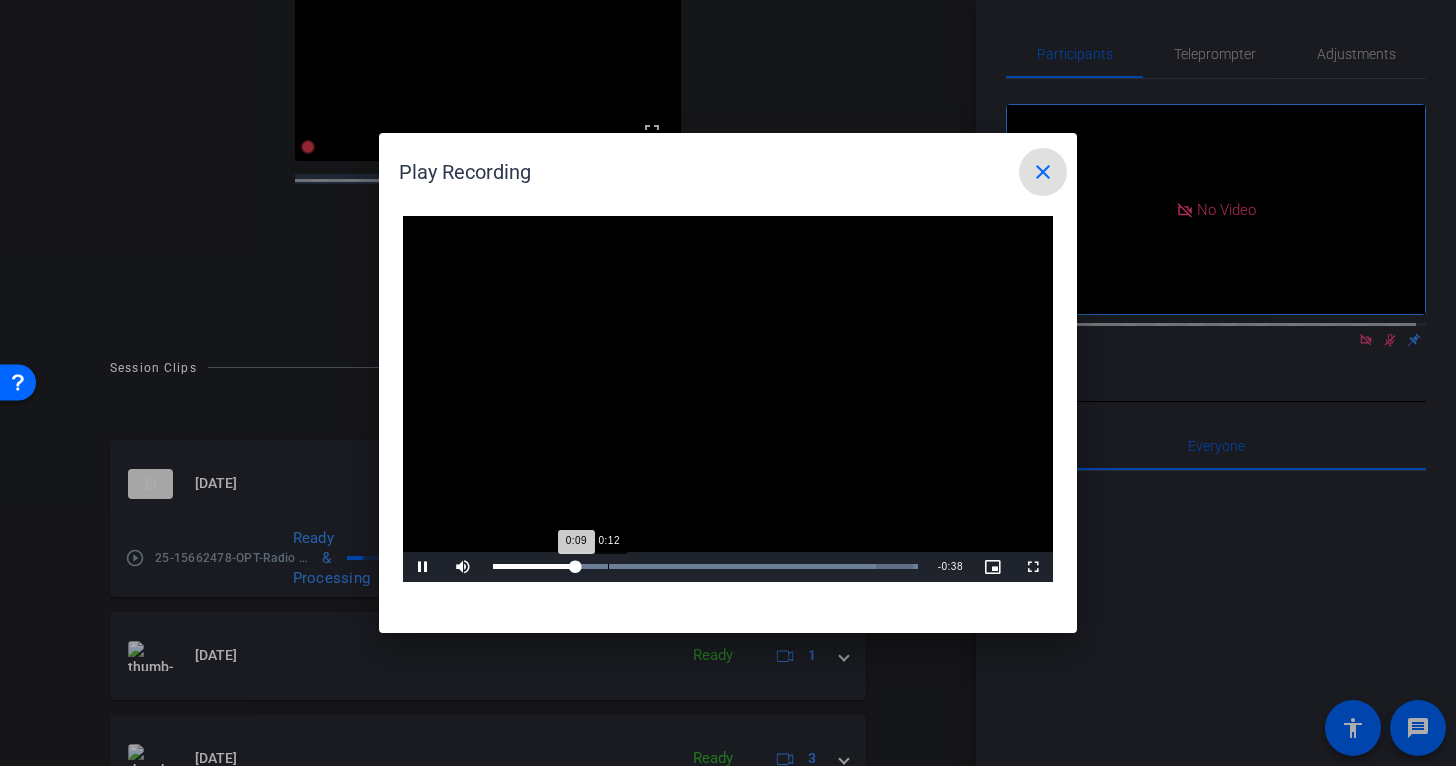 click on "Loaded :  100.00% 0:12 0:09" at bounding box center (705, 566) 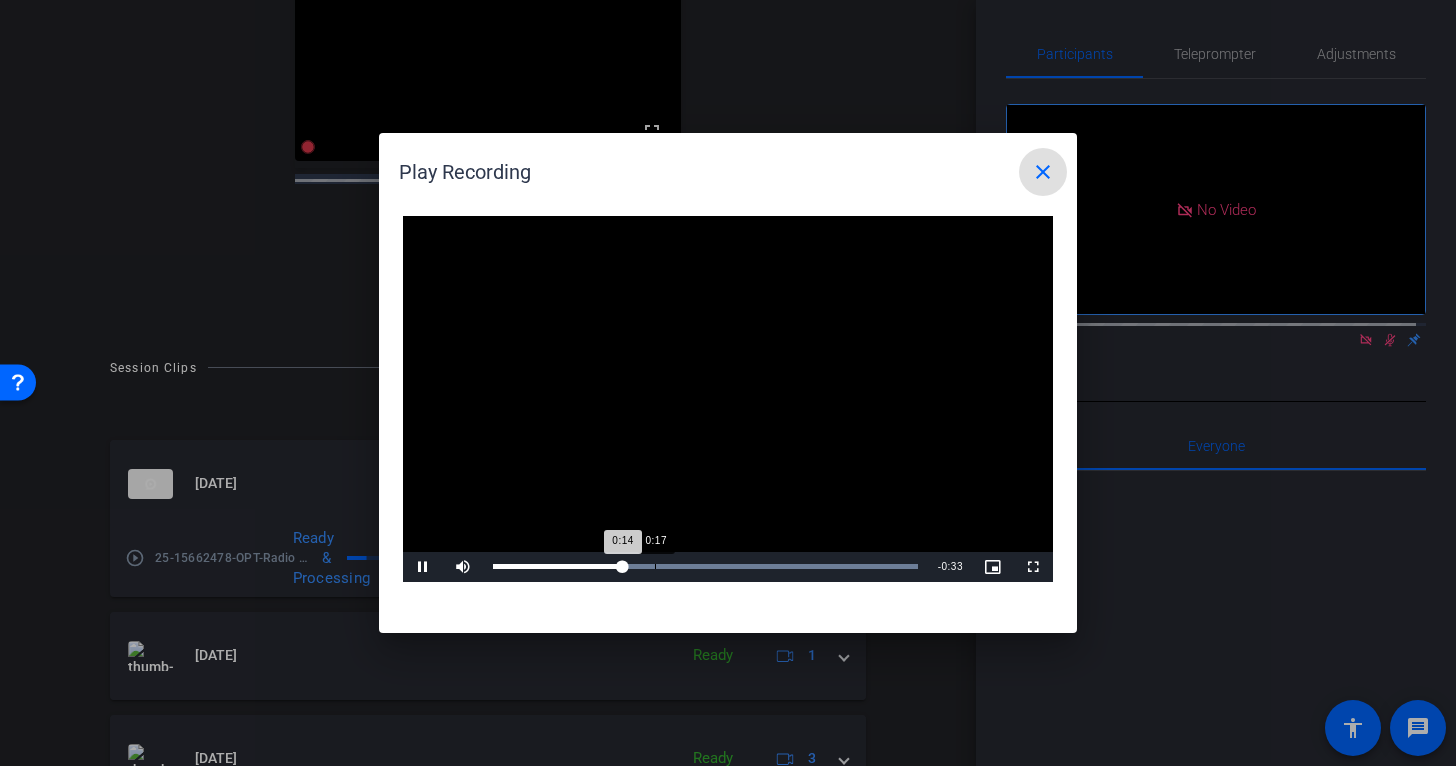 click on "Loaded :  100.00% 0:17 0:14" at bounding box center [705, 566] 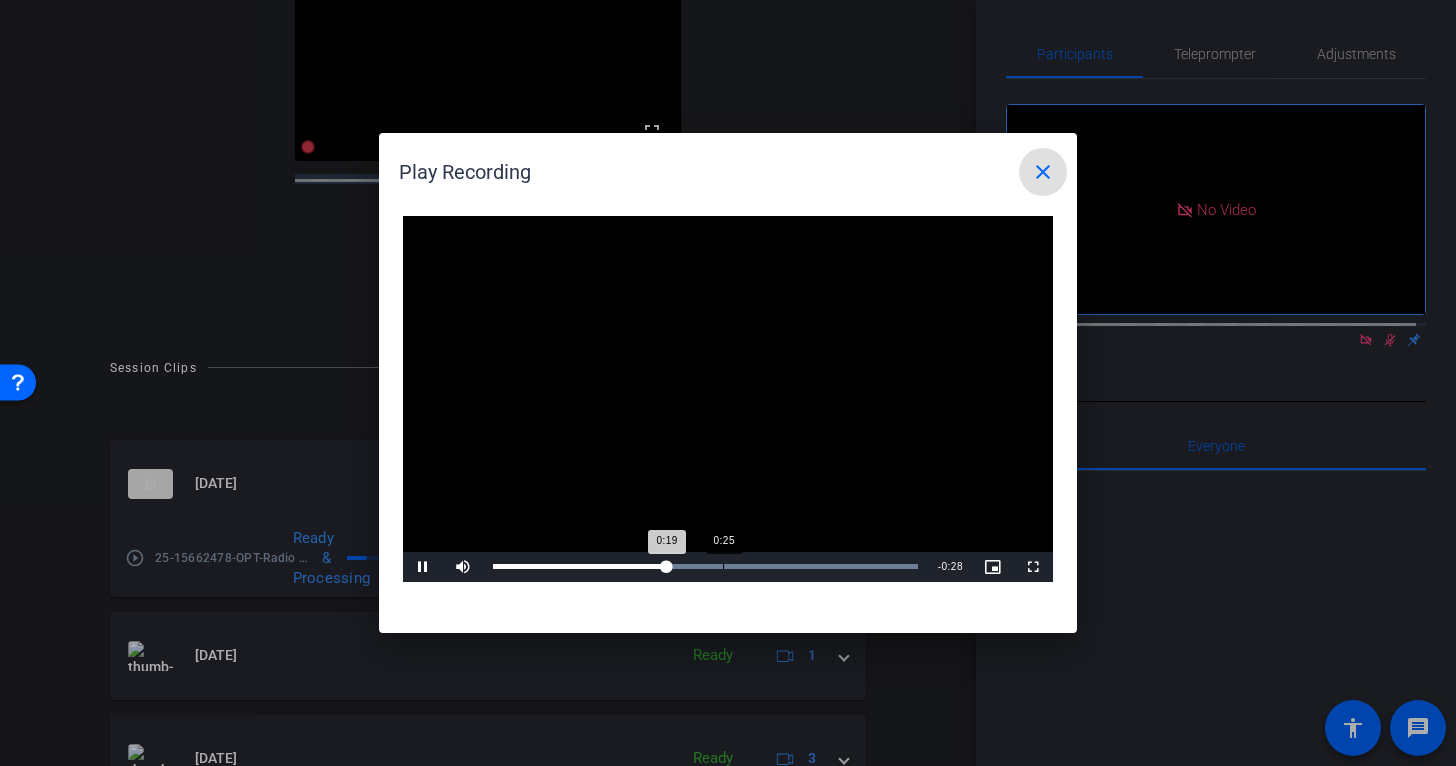 click on "Loaded :  100.00% 0:25 0:19" at bounding box center [705, 566] 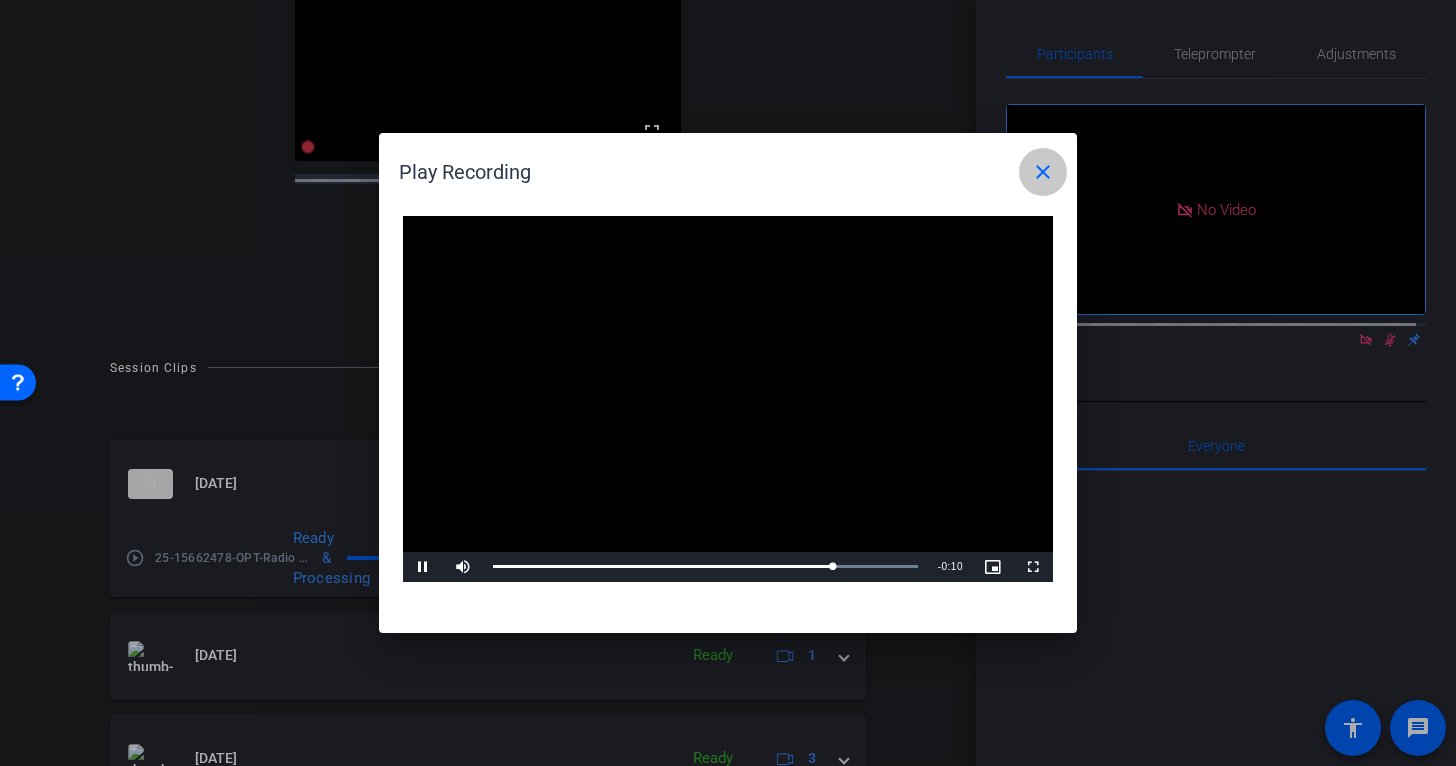 click on "close" at bounding box center (1043, 172) 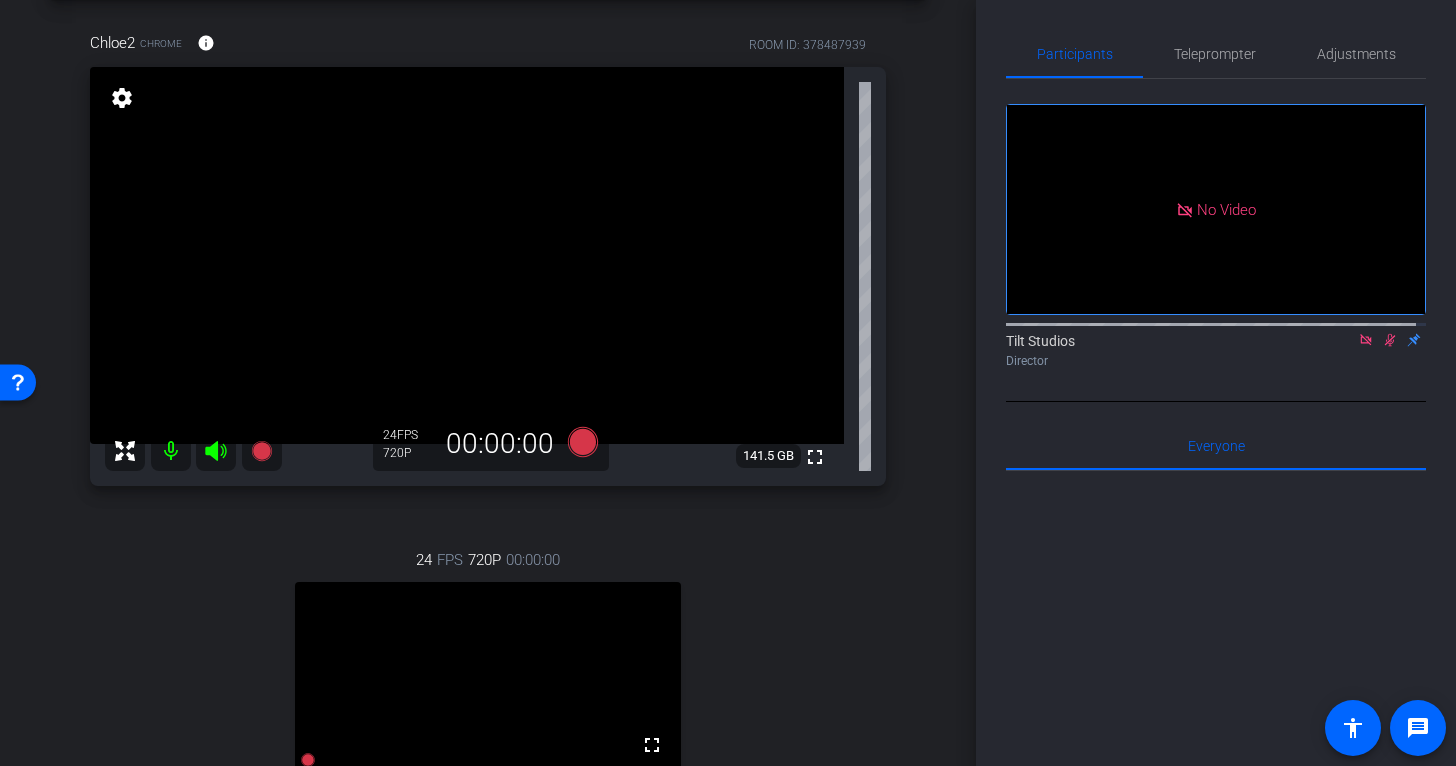 scroll, scrollTop: 0, scrollLeft: 0, axis: both 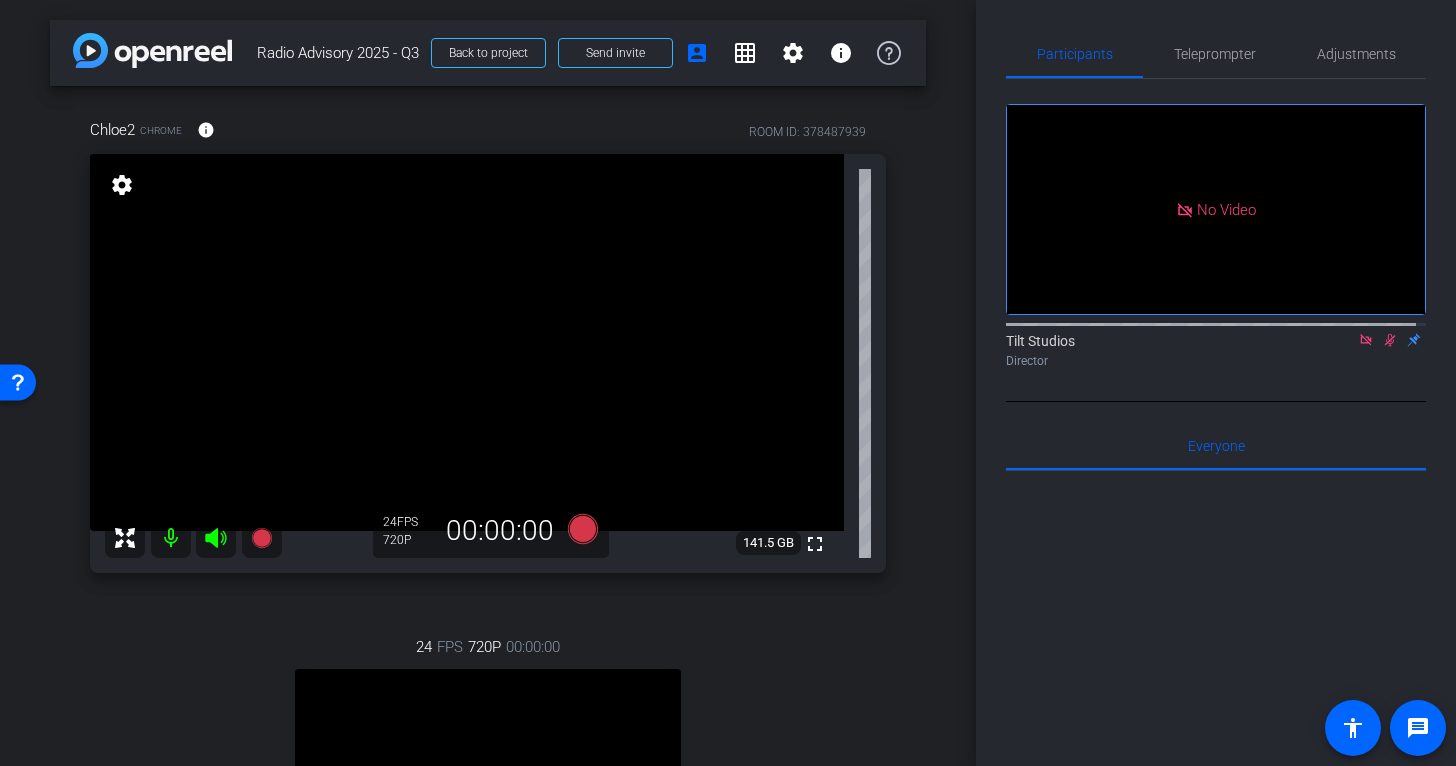 click 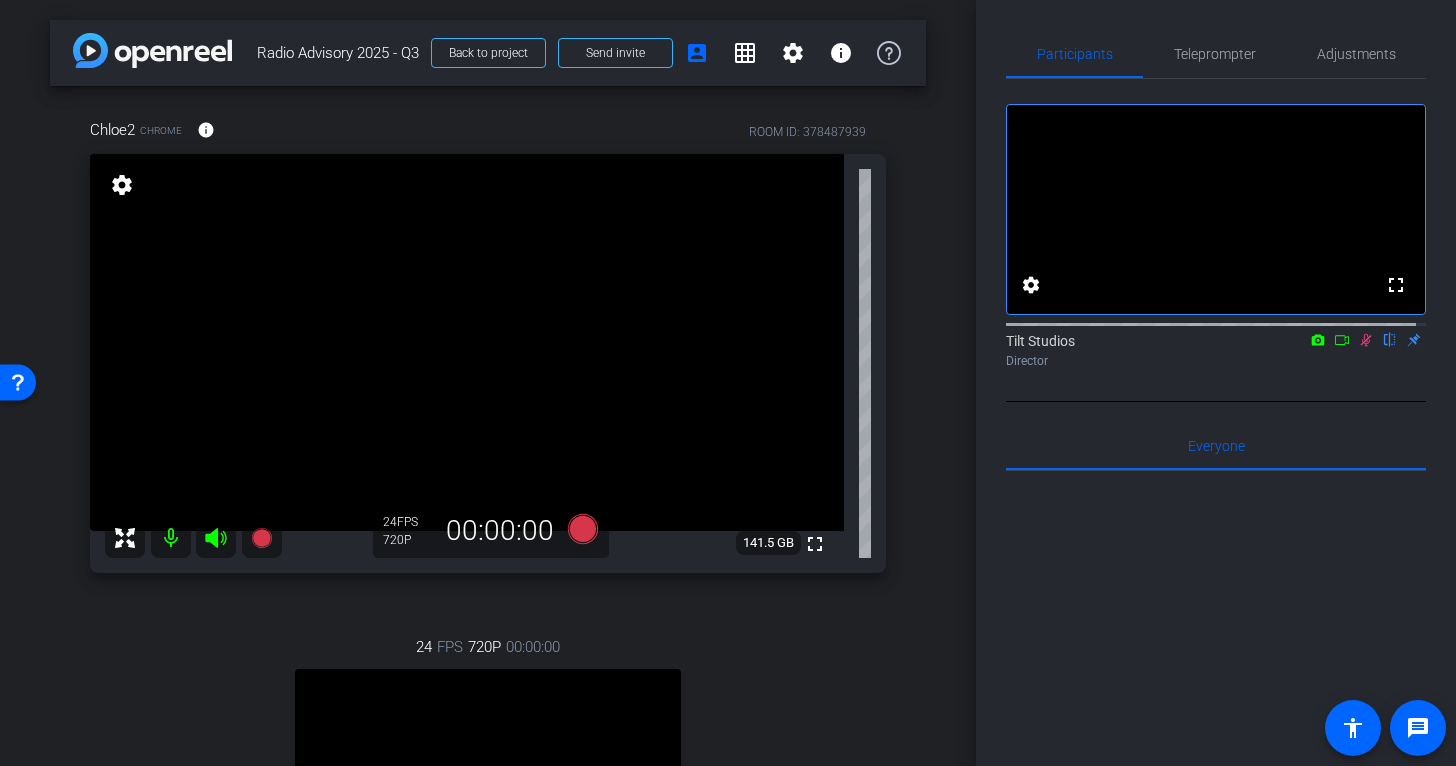 click 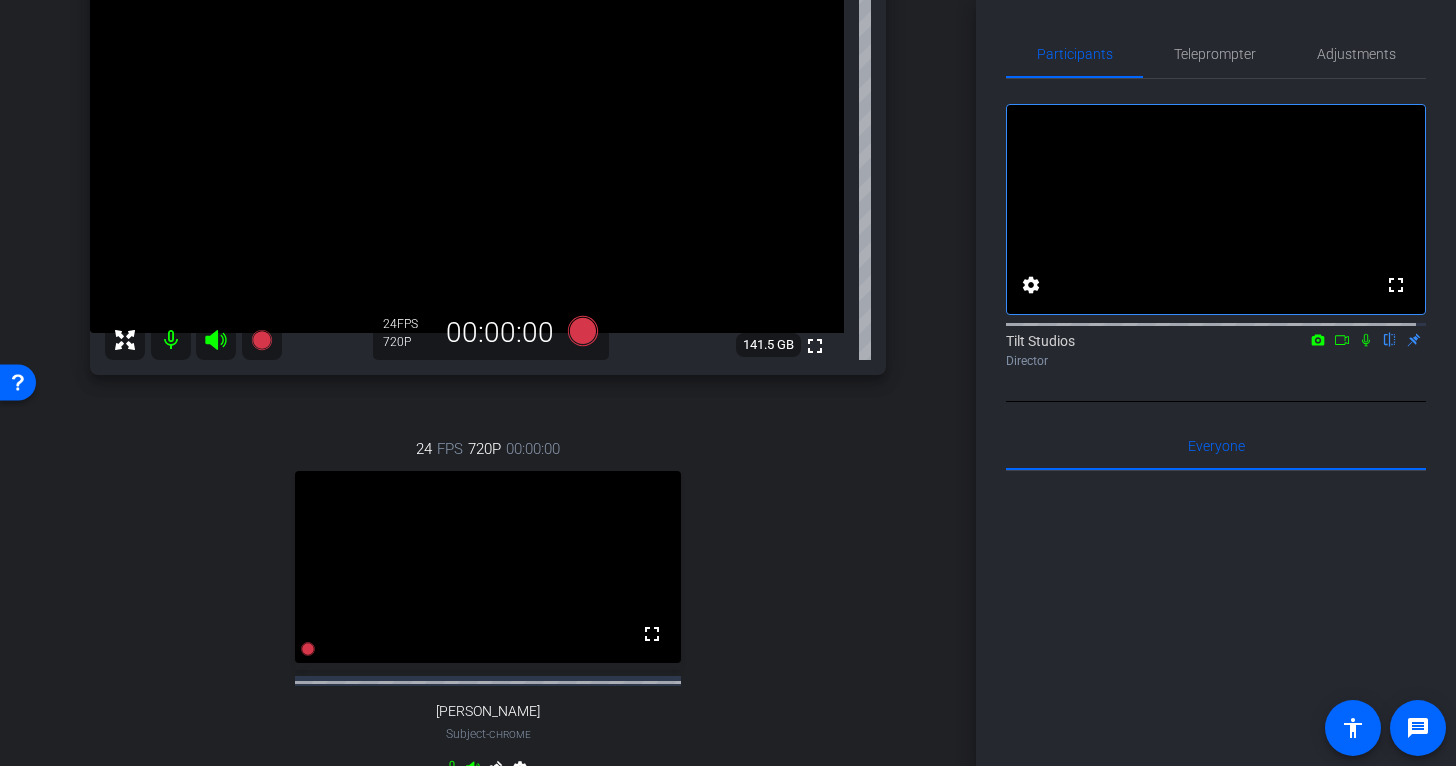 scroll, scrollTop: 200, scrollLeft: 0, axis: vertical 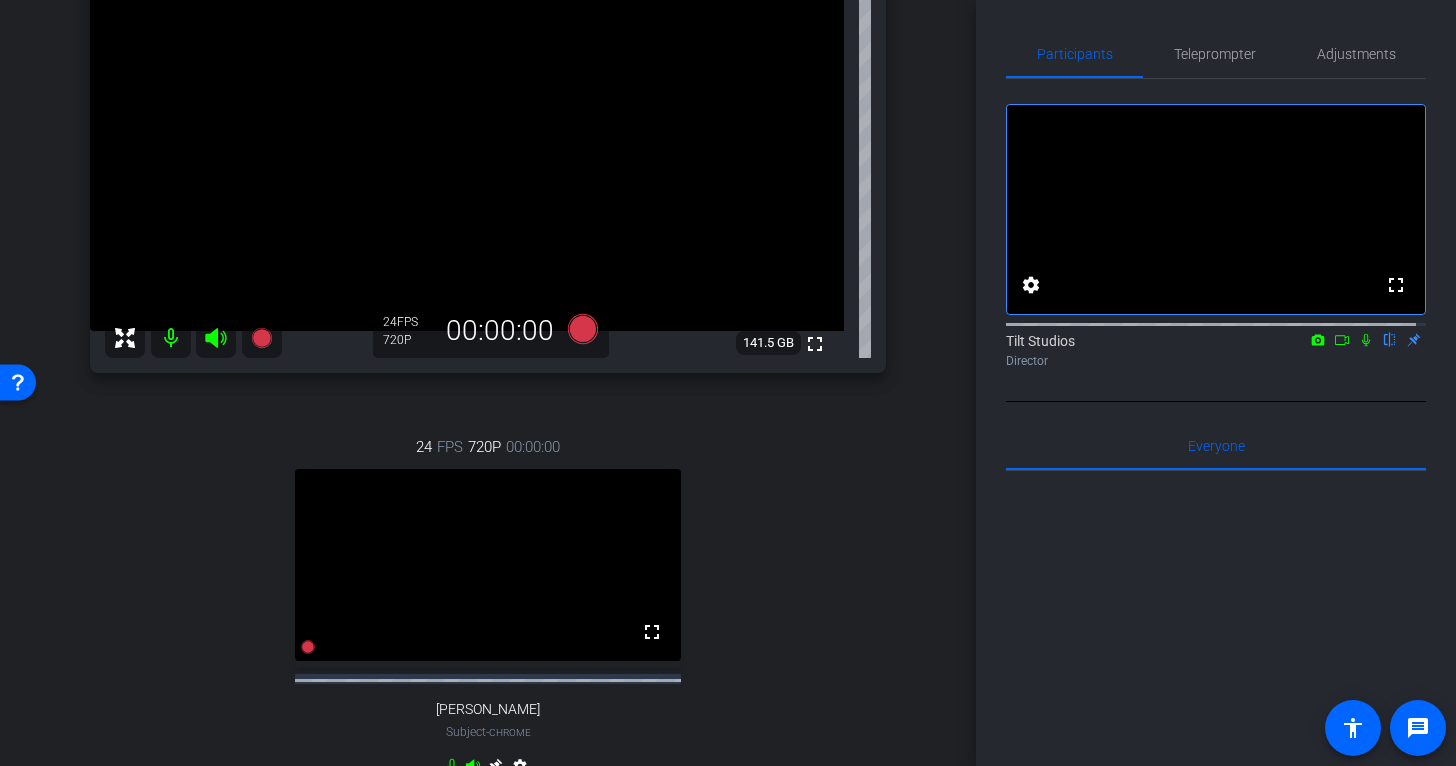 click on "24 FPS 720P  00:00:00  fullscreen
[PERSON_NAME] Subject   -  Chrome
settings" at bounding box center [488, 609] 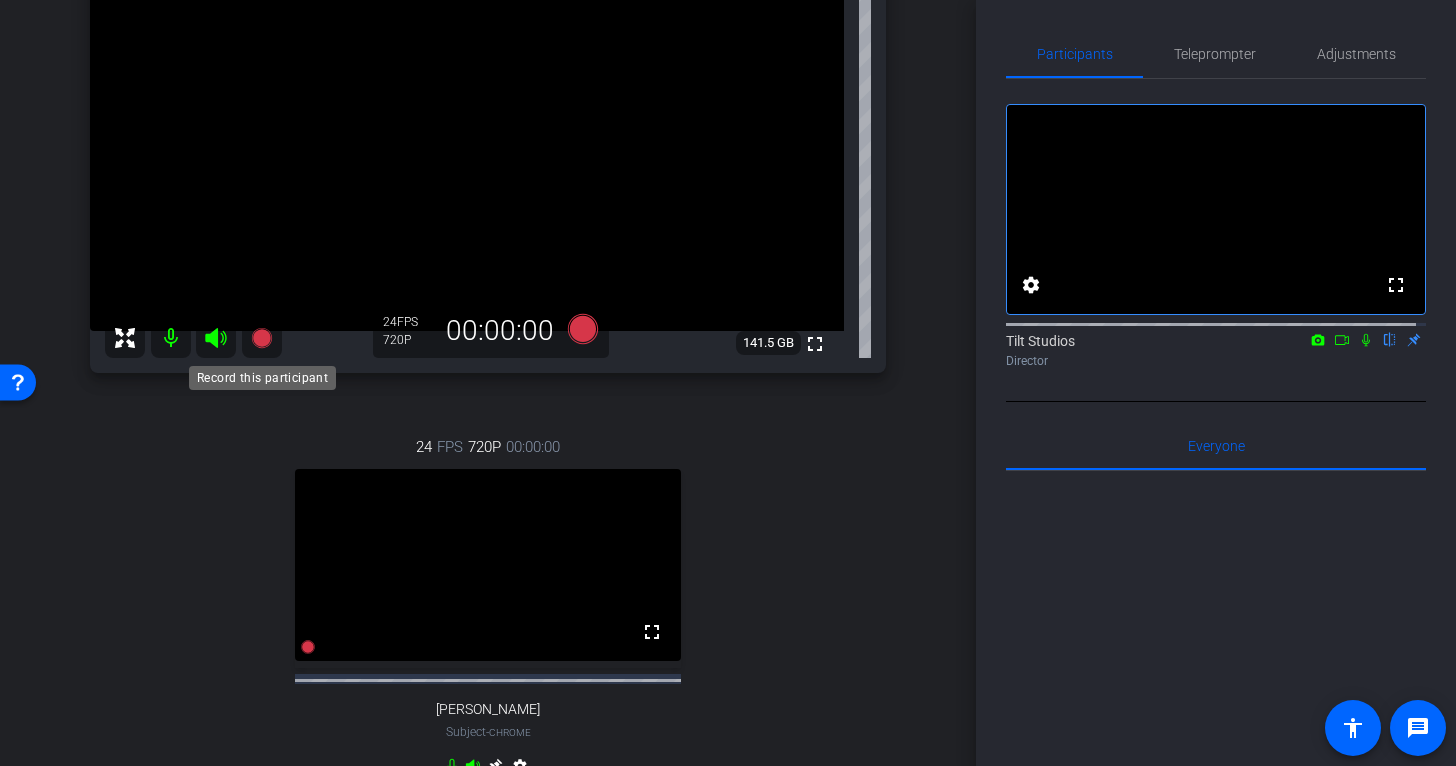 click 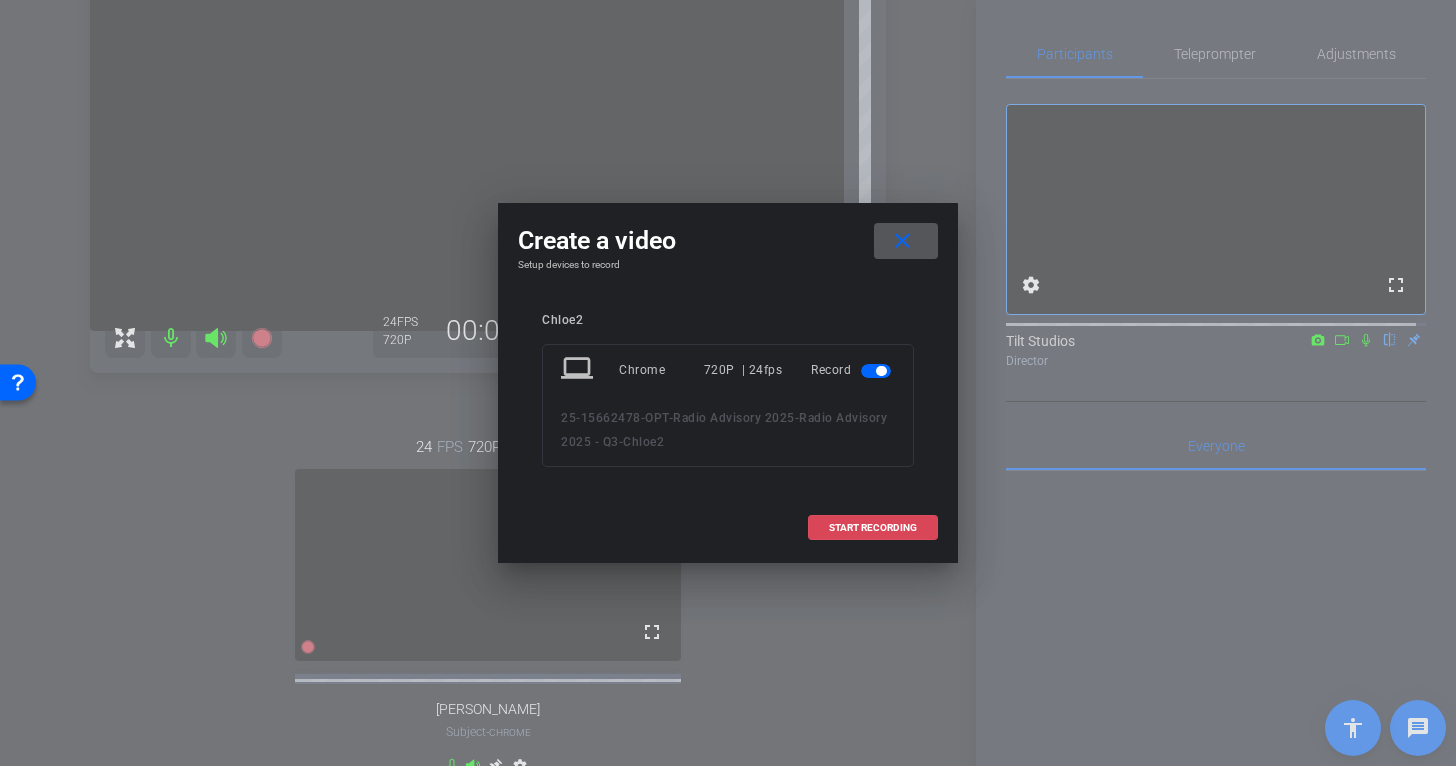click on "START RECORDING" at bounding box center [873, 528] 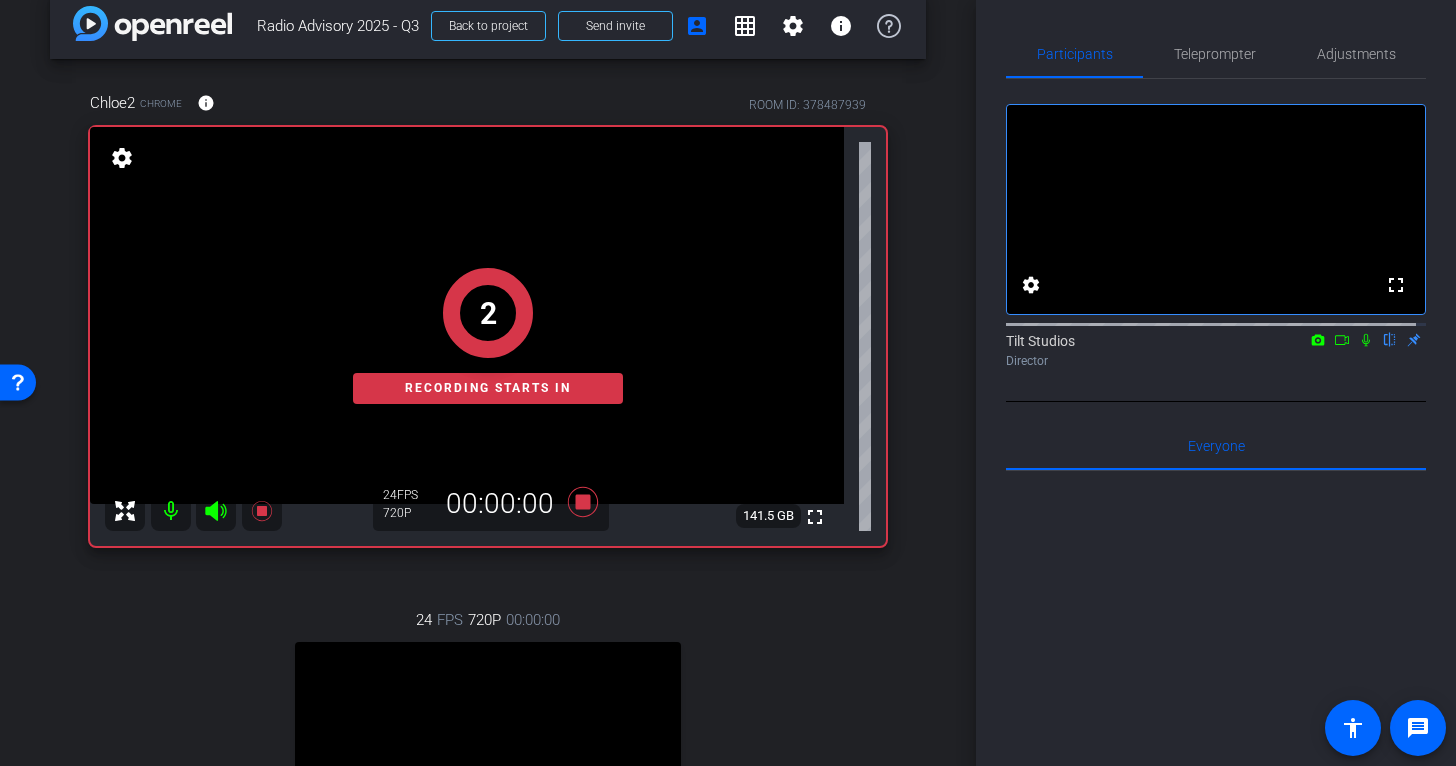 scroll, scrollTop: 0, scrollLeft: 0, axis: both 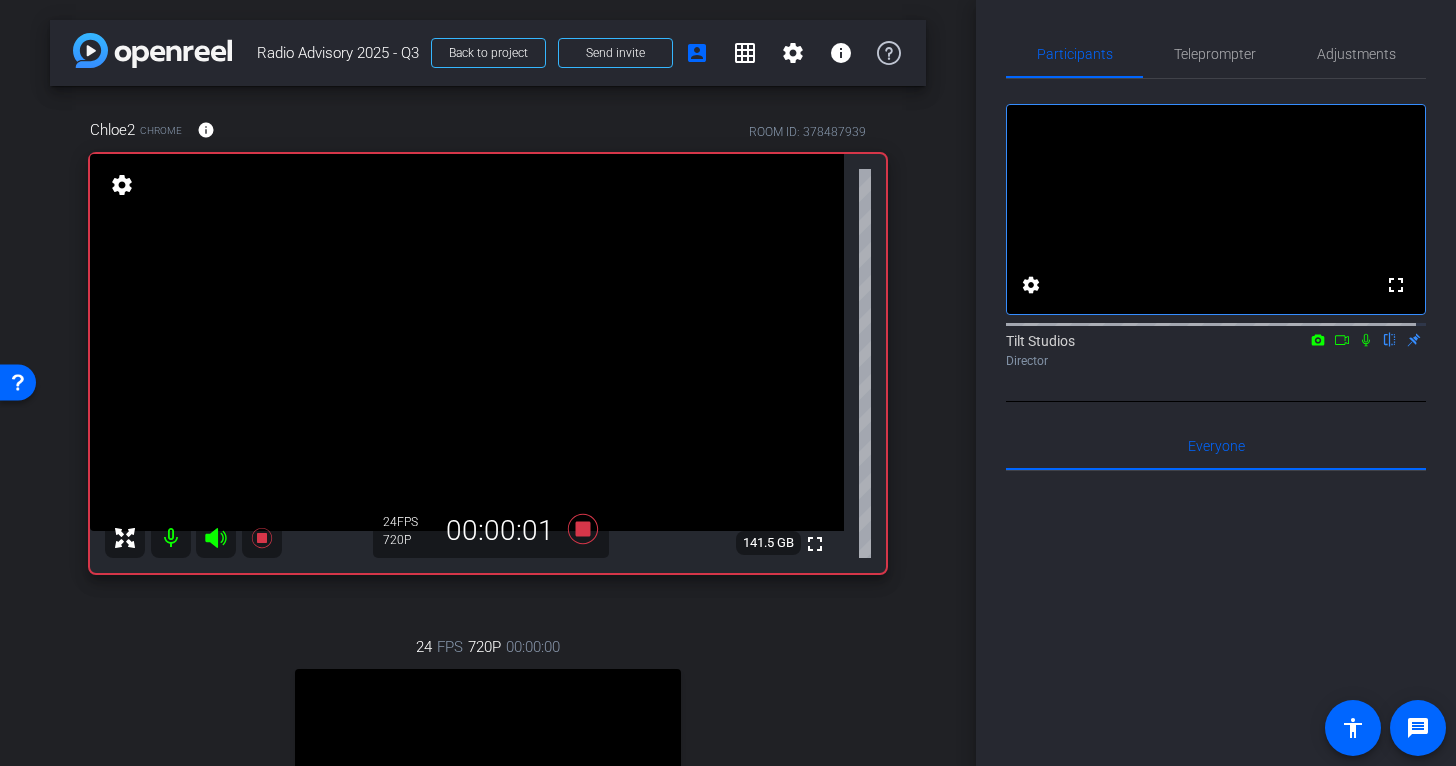 click 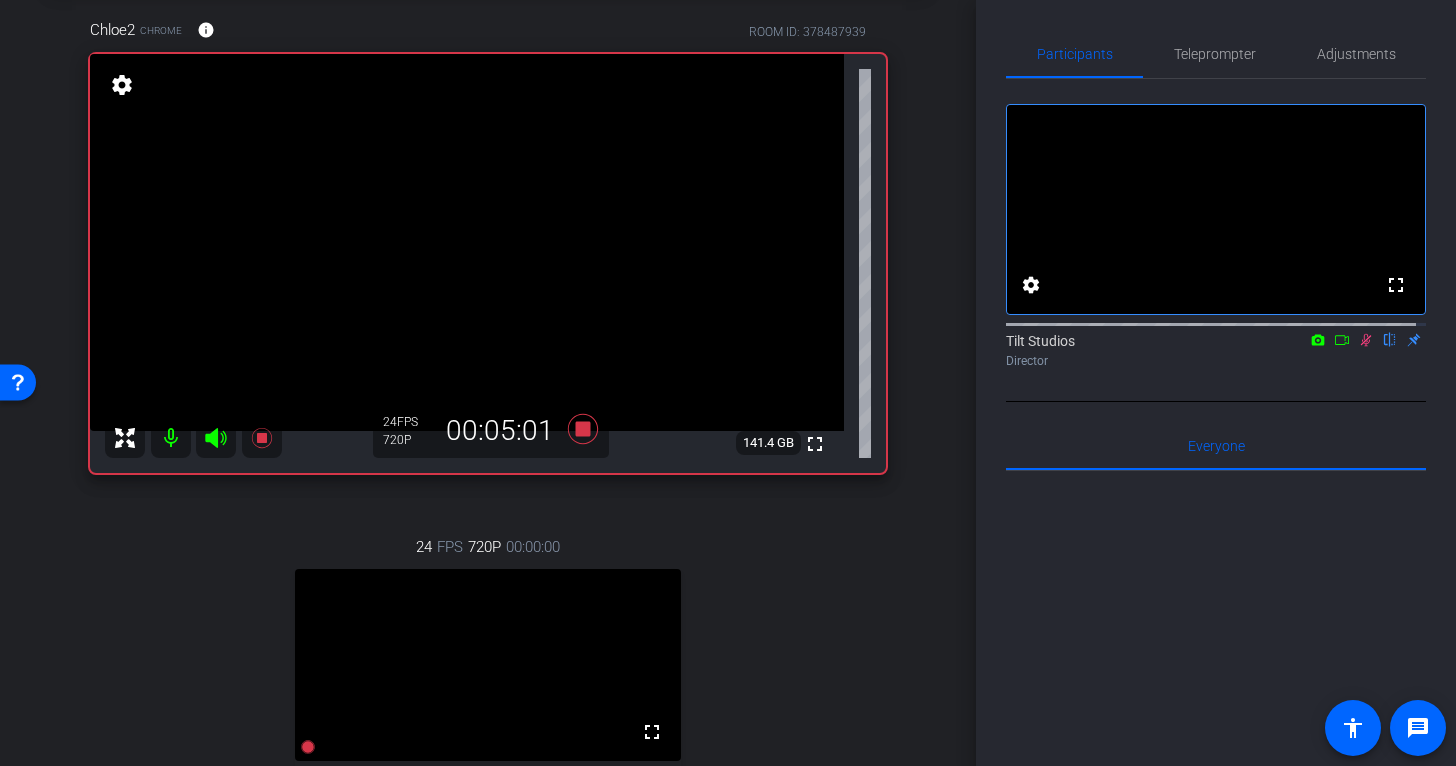 scroll, scrollTop: 200, scrollLeft: 0, axis: vertical 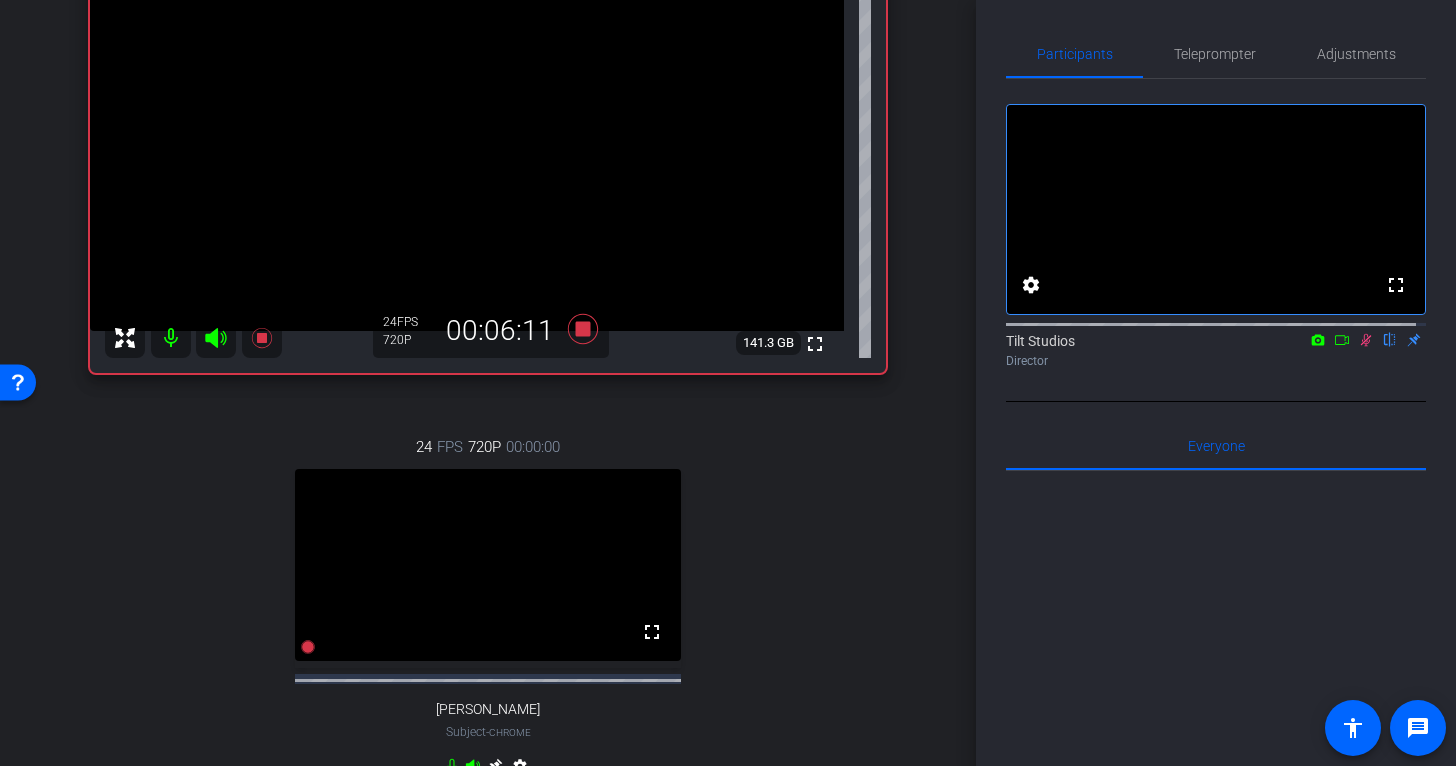 click 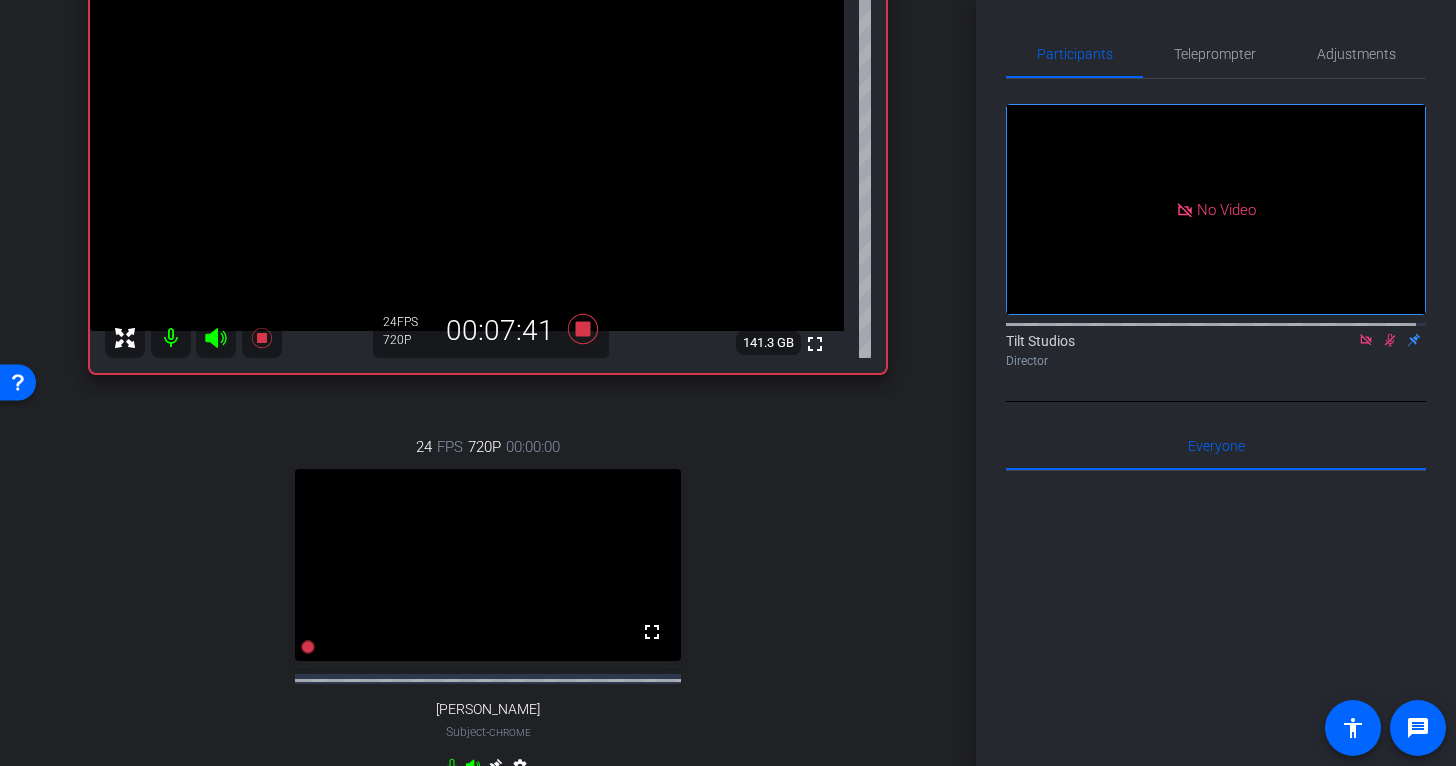 click 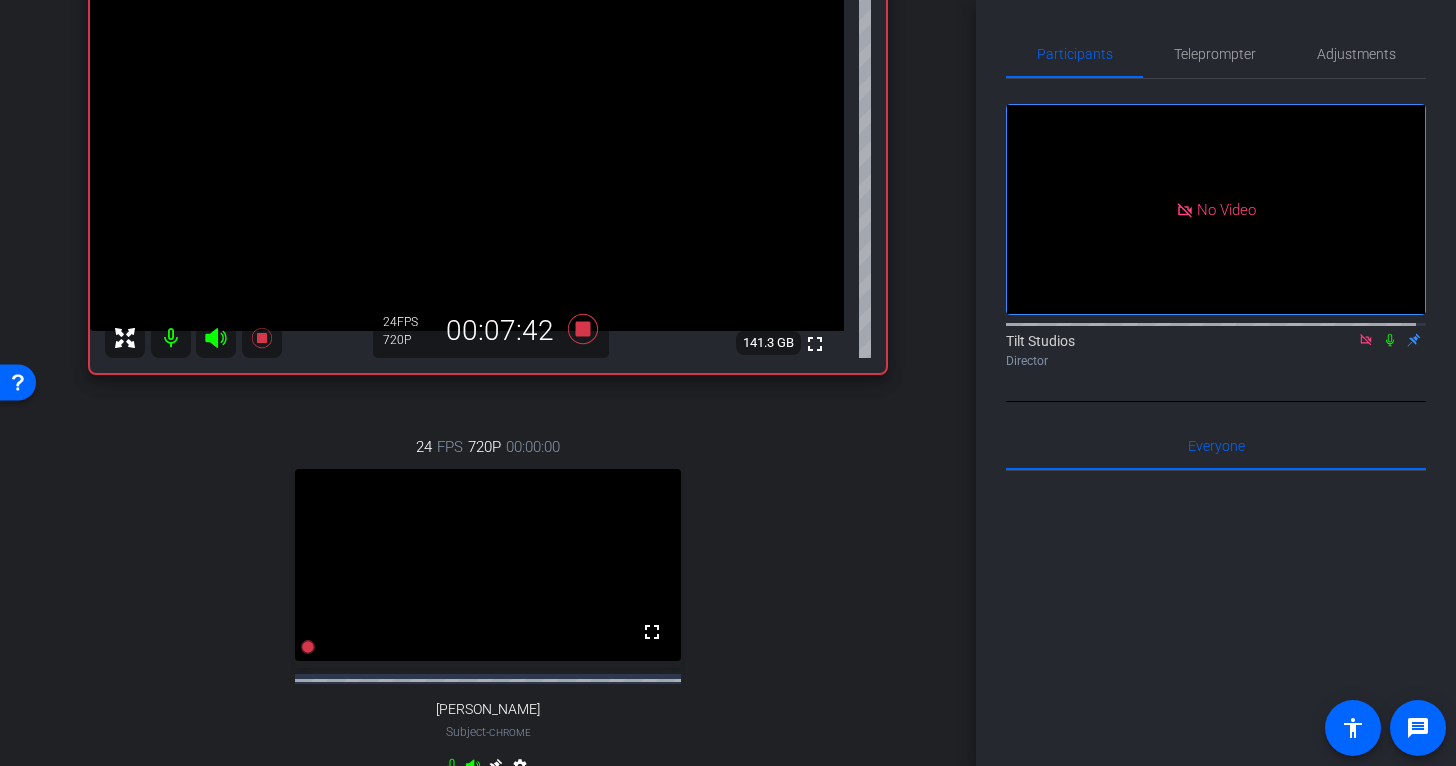click 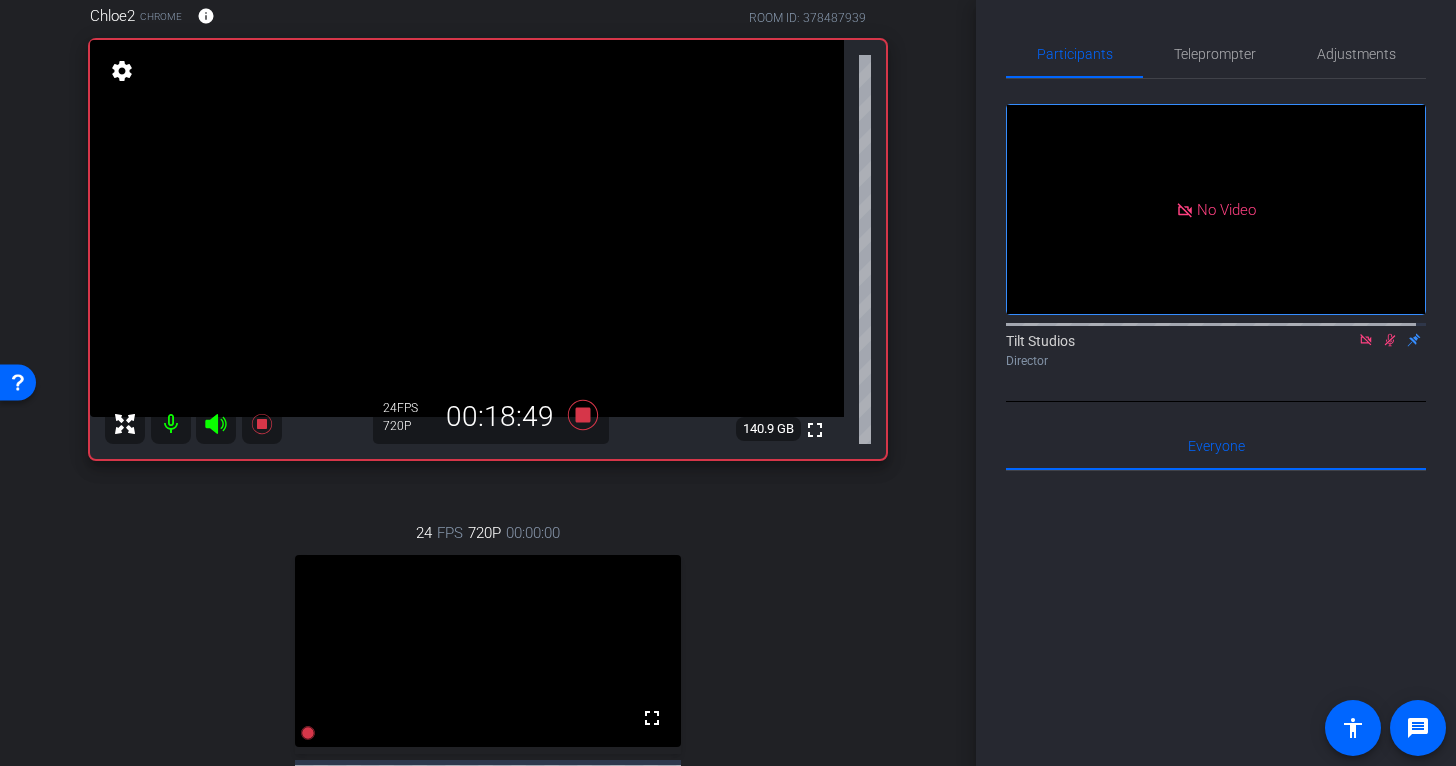 scroll, scrollTop: 100, scrollLeft: 0, axis: vertical 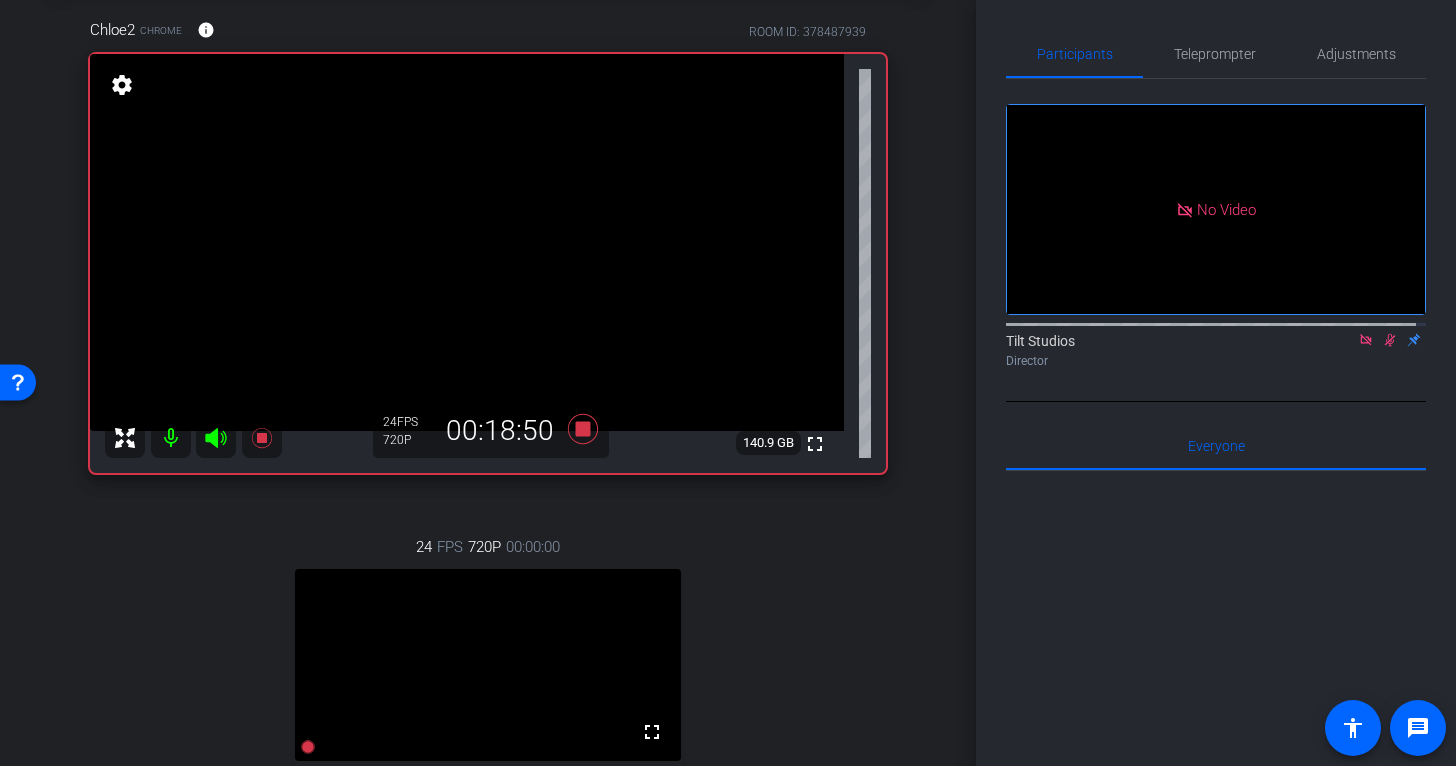 click on "Director" 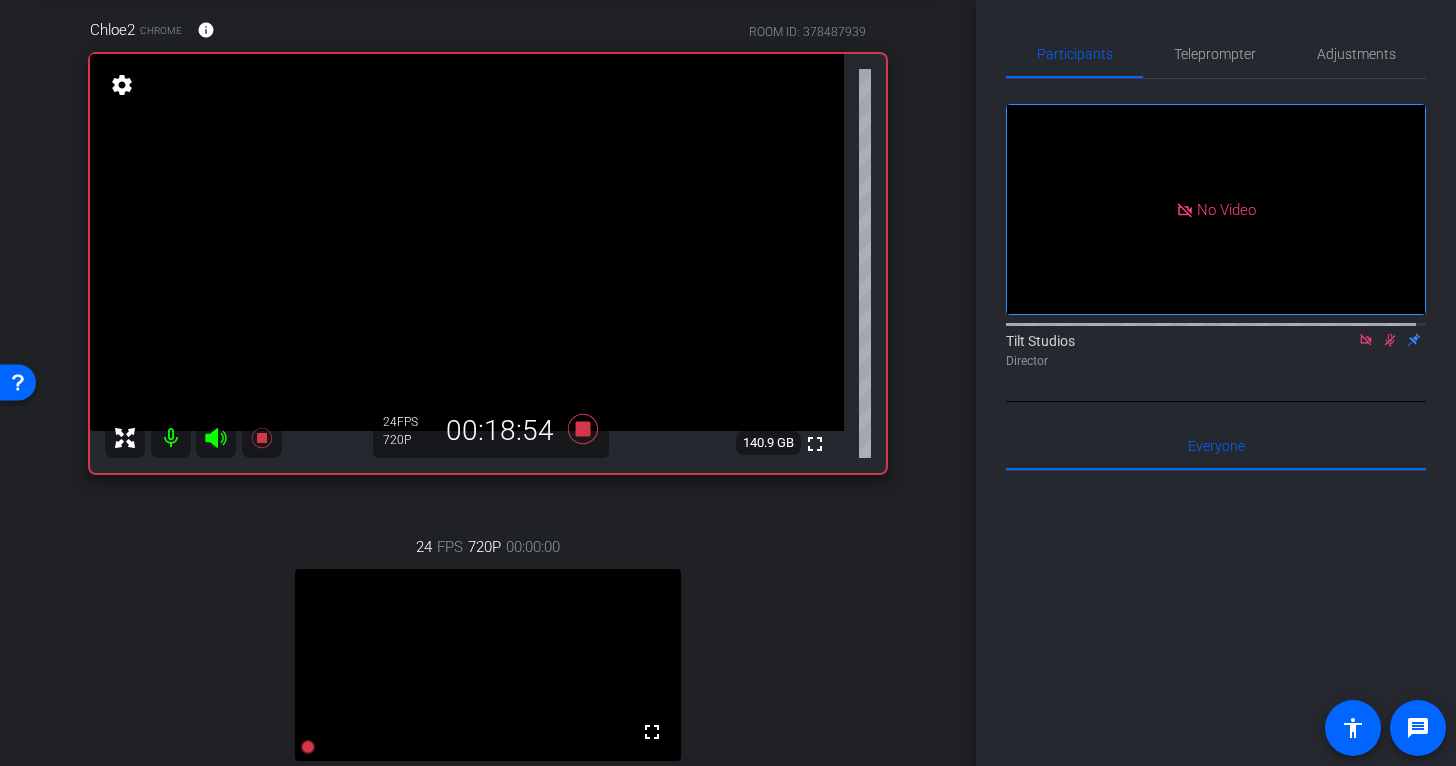 click on "Chloe2 Chrome info ROOM ID: 378487939 fullscreen settings  140.9 GB
24 FPS  720P   00:18:54
24 FPS 720P  00:00:00  fullscreen
[PERSON_NAME] Subject   -  Chrome
settings" at bounding box center [488, 460] 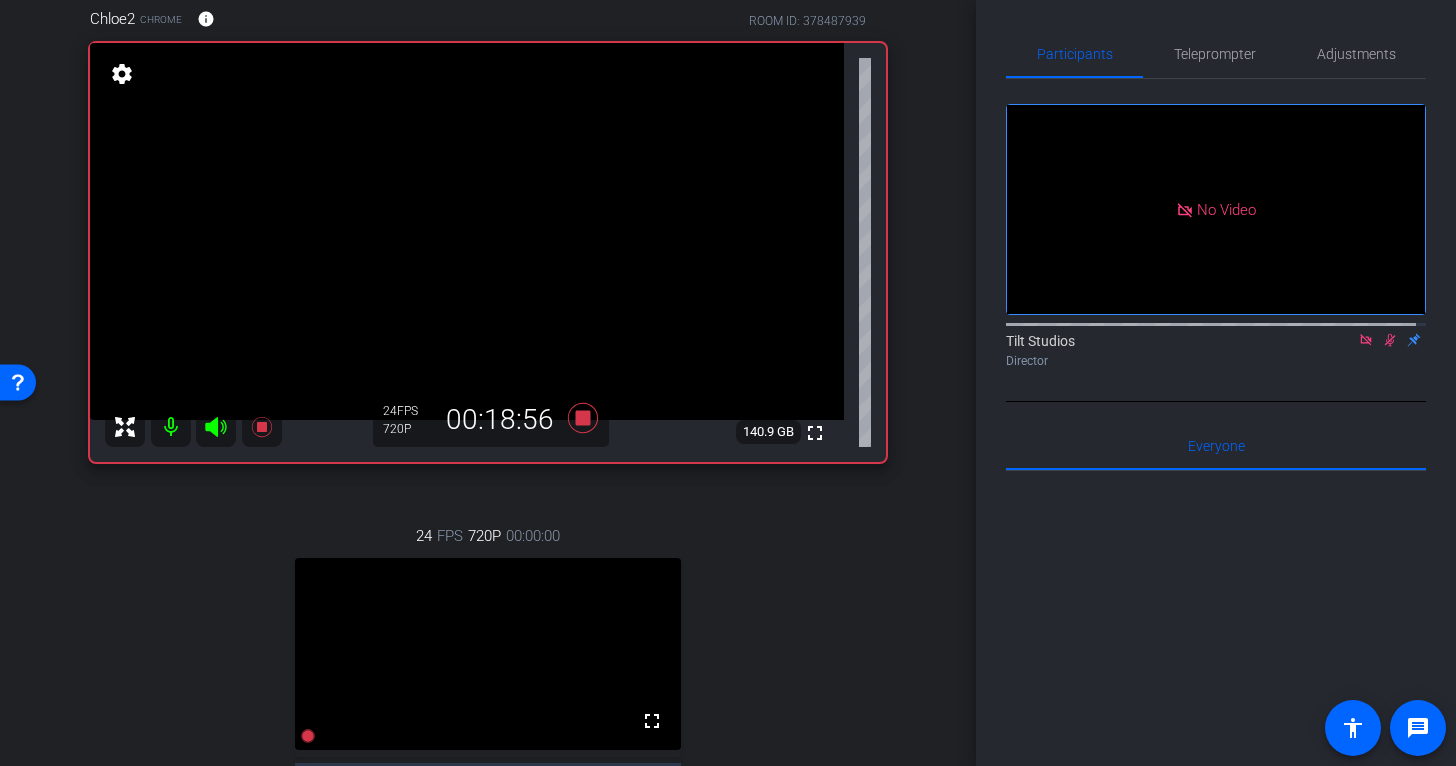 scroll, scrollTop: 100, scrollLeft: 0, axis: vertical 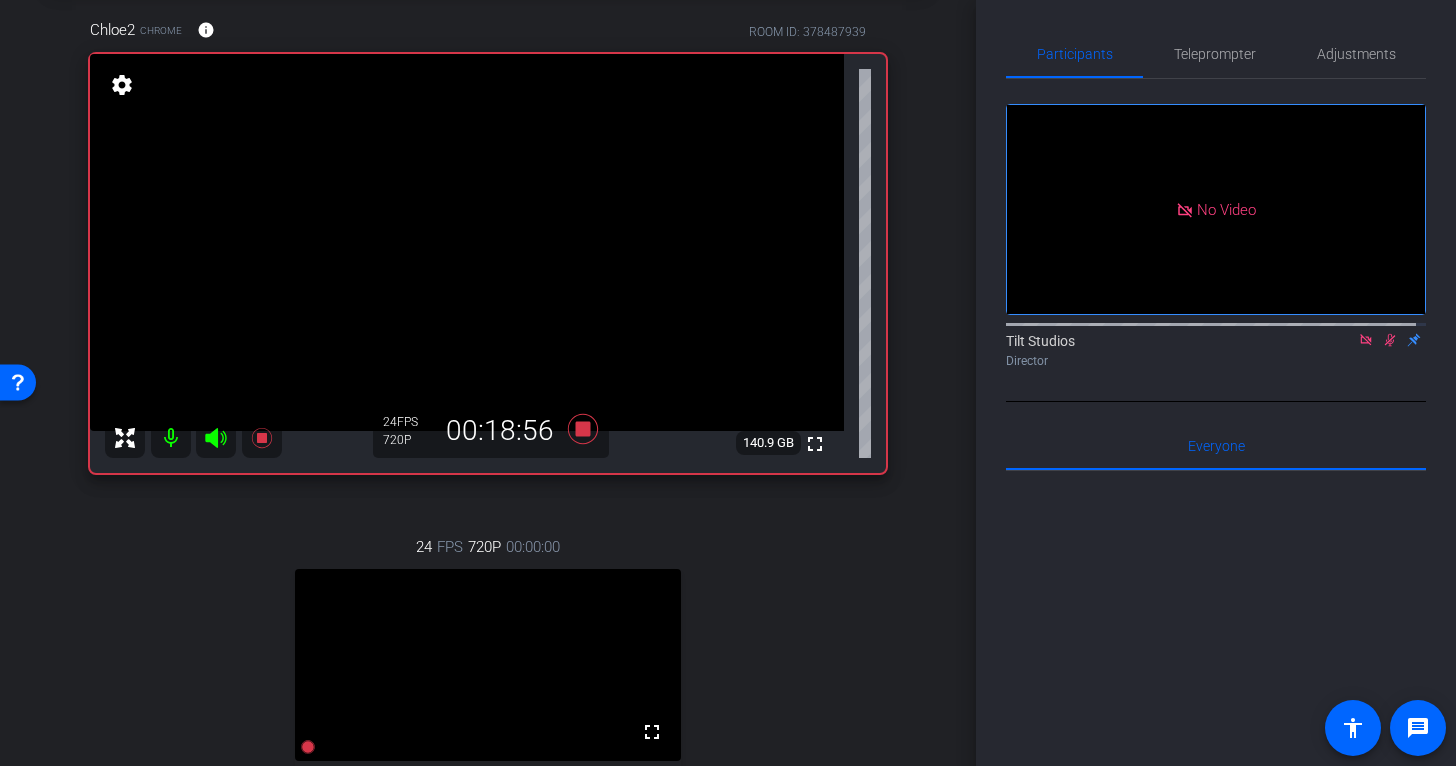 click on "Chloe2 Chrome info ROOM ID: 378487939 fullscreen settings  140.9 GB
24 FPS  720P   00:18:56
24 FPS 720P  00:00:00  fullscreen
[PERSON_NAME] Subject   -  Chrome
settings" at bounding box center [488, 460] 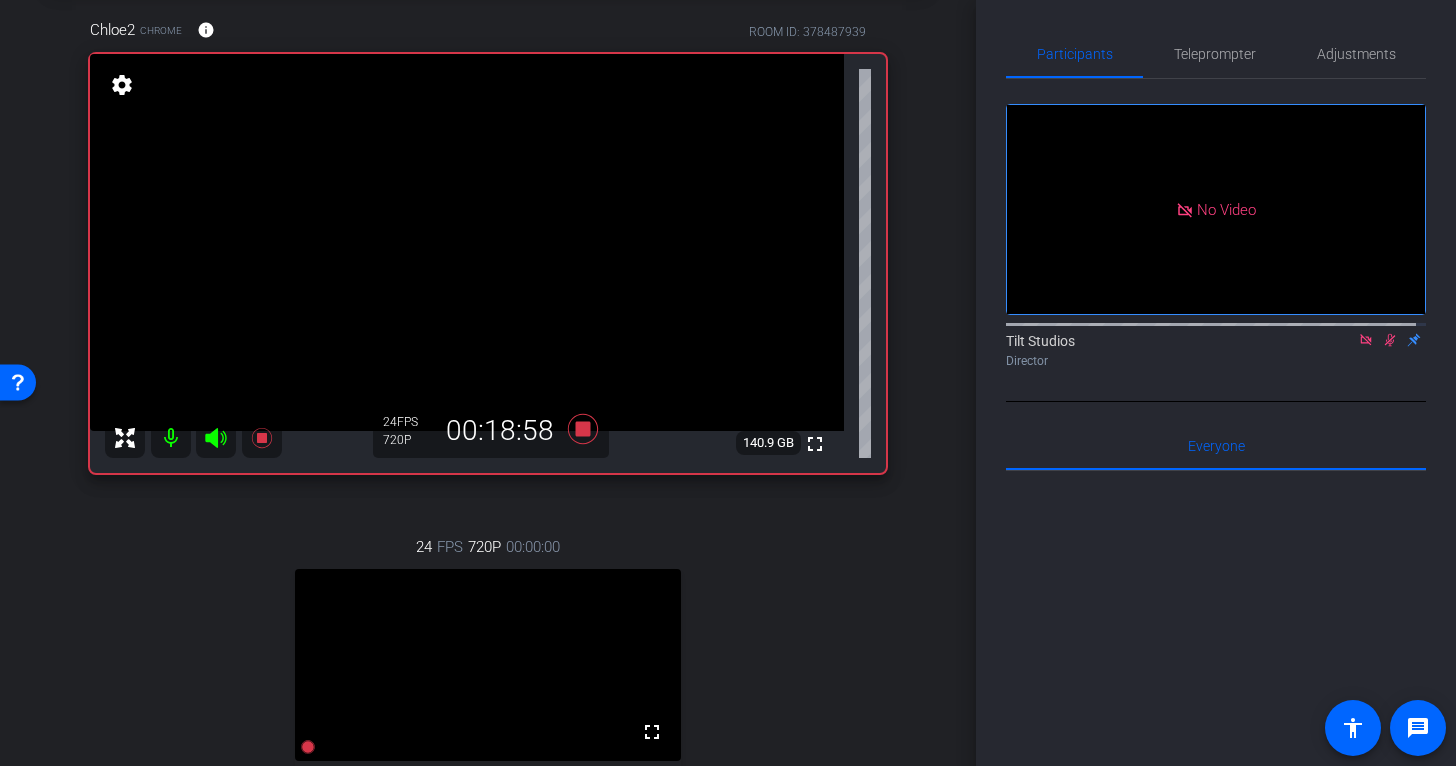 click 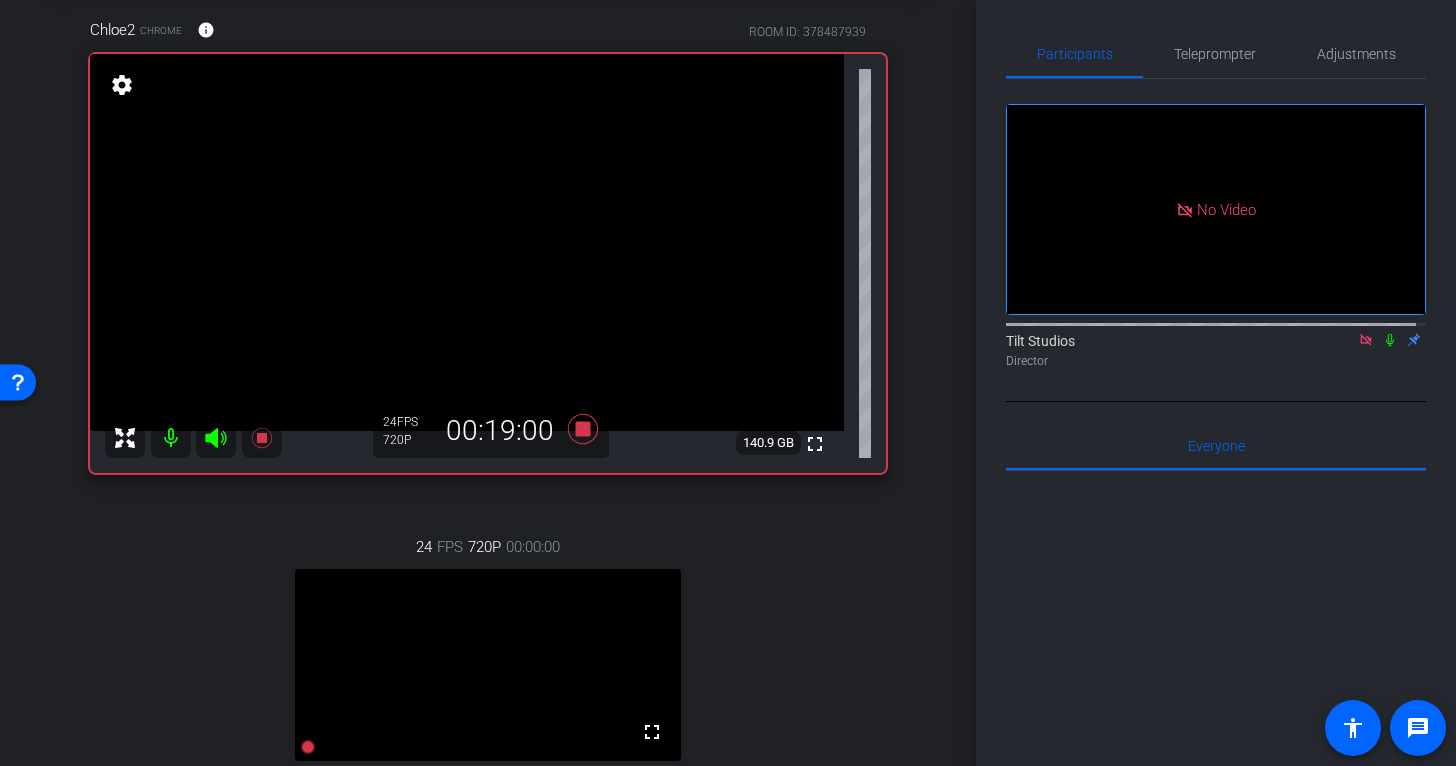 click on "24 FPS 720P  00:00:00  fullscreen
[PERSON_NAME] Subject   -  Chrome
settings" at bounding box center (488, 709) 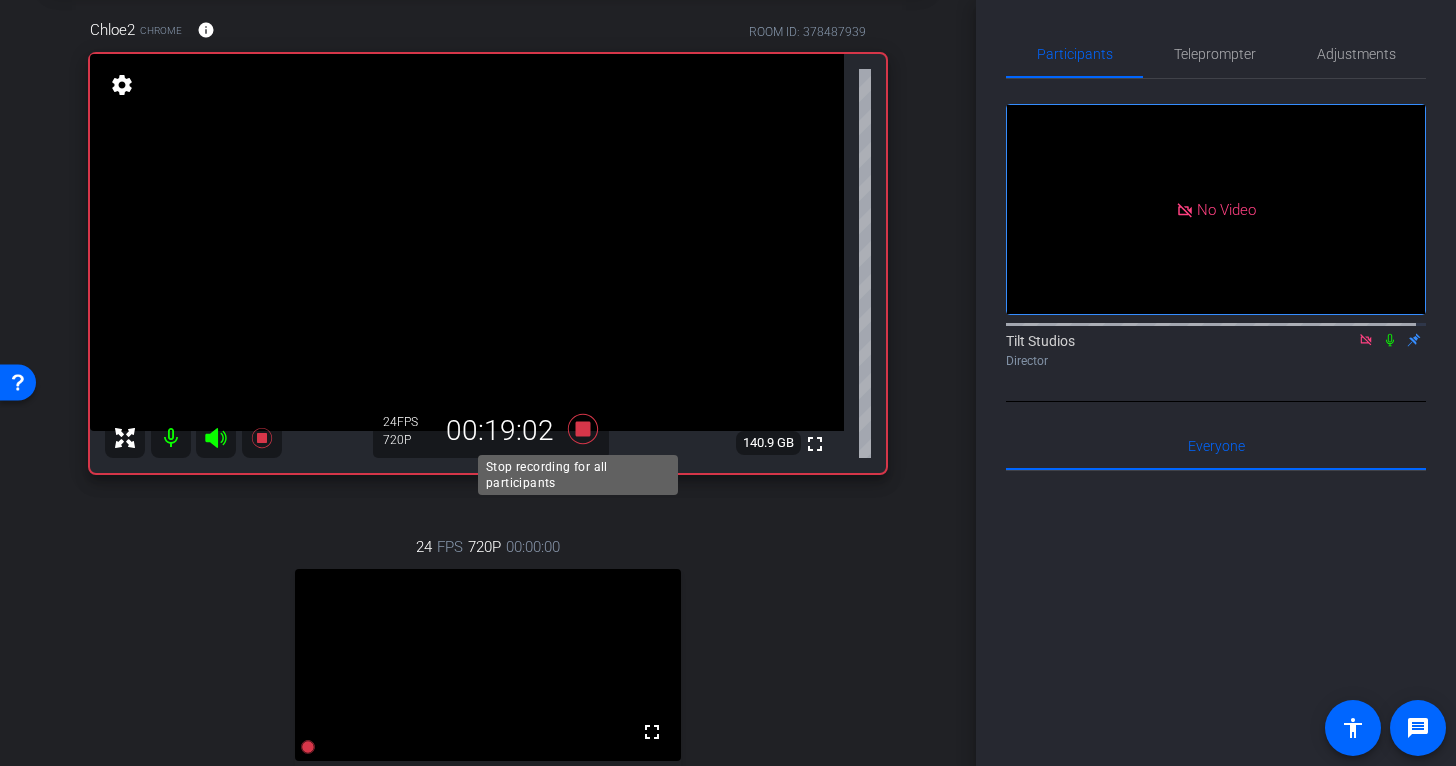 click 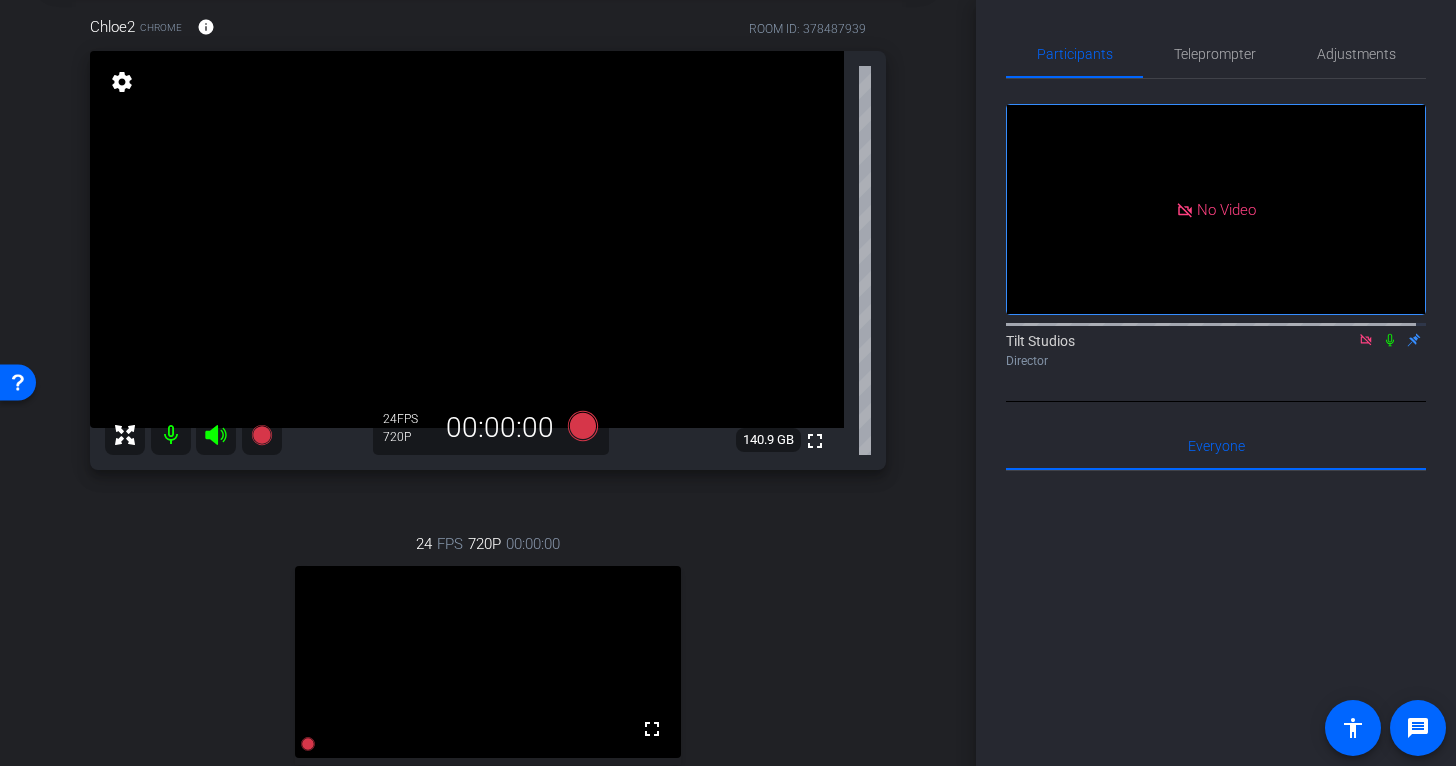 scroll, scrollTop: 100, scrollLeft: 0, axis: vertical 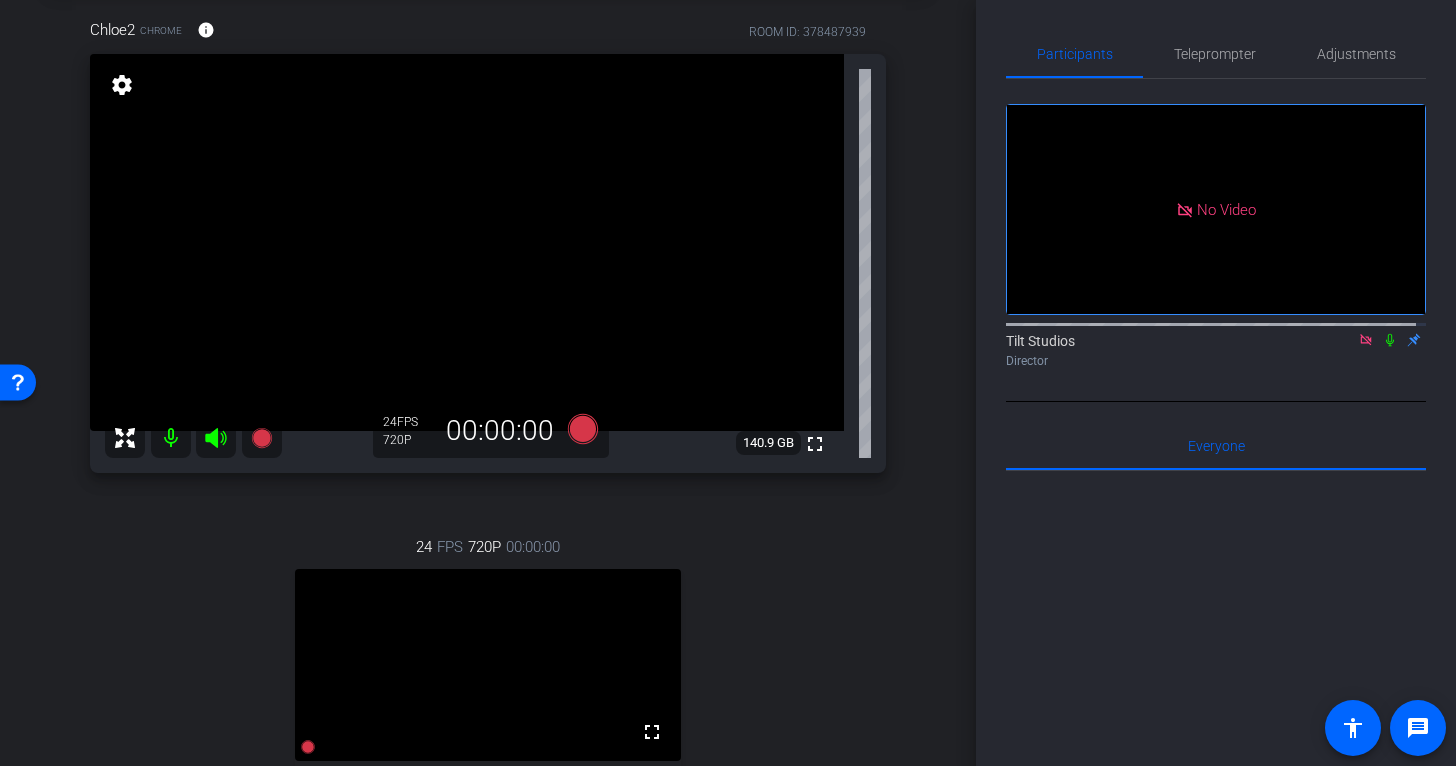 click 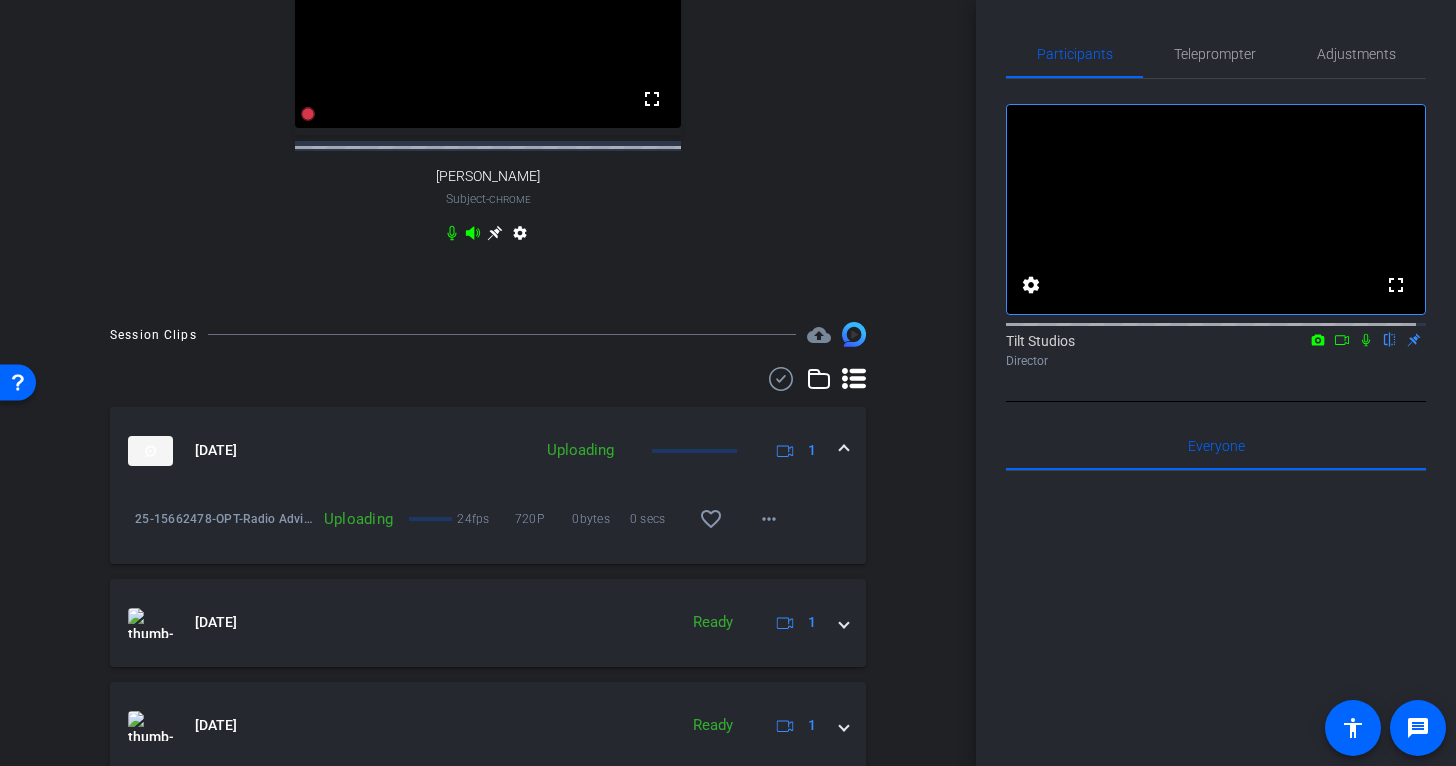 scroll, scrollTop: 700, scrollLeft: 0, axis: vertical 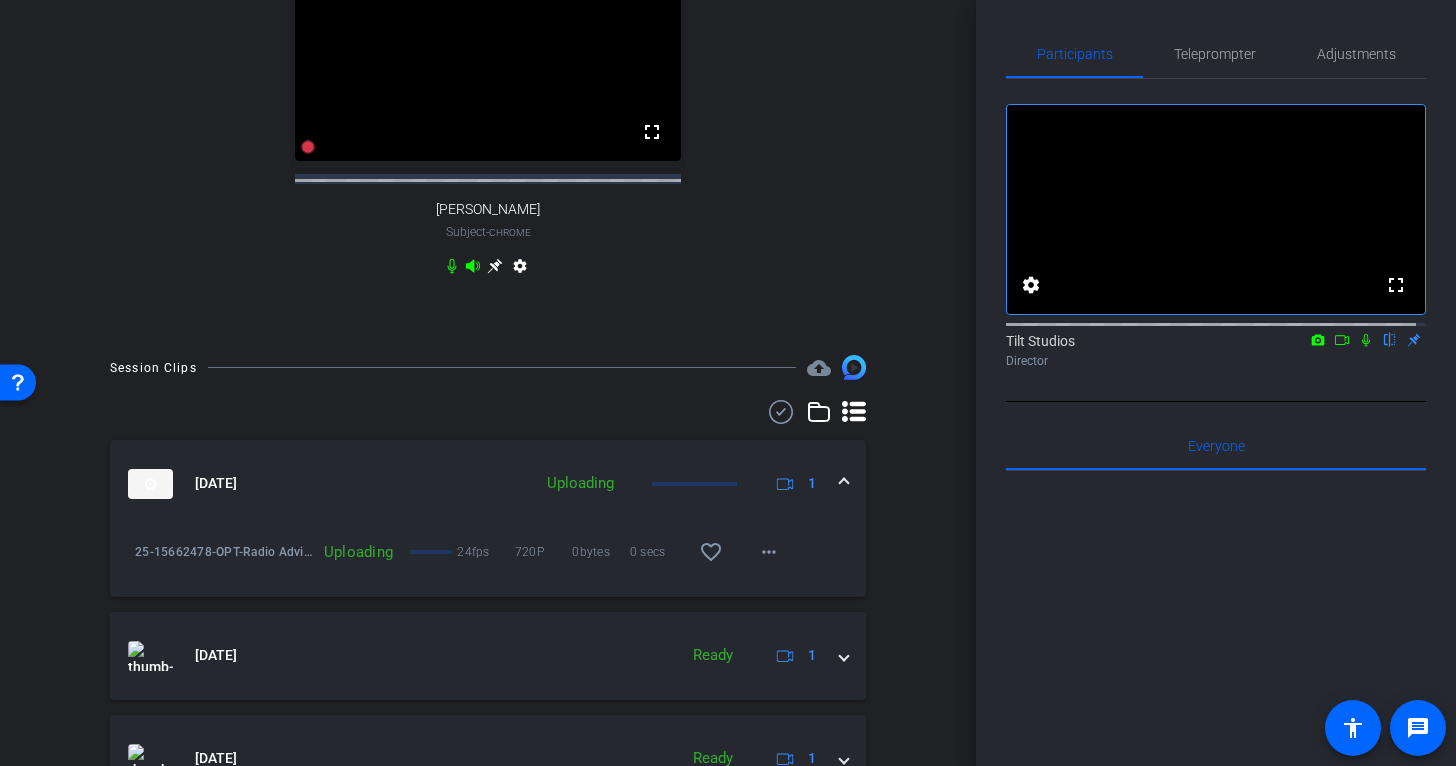 click 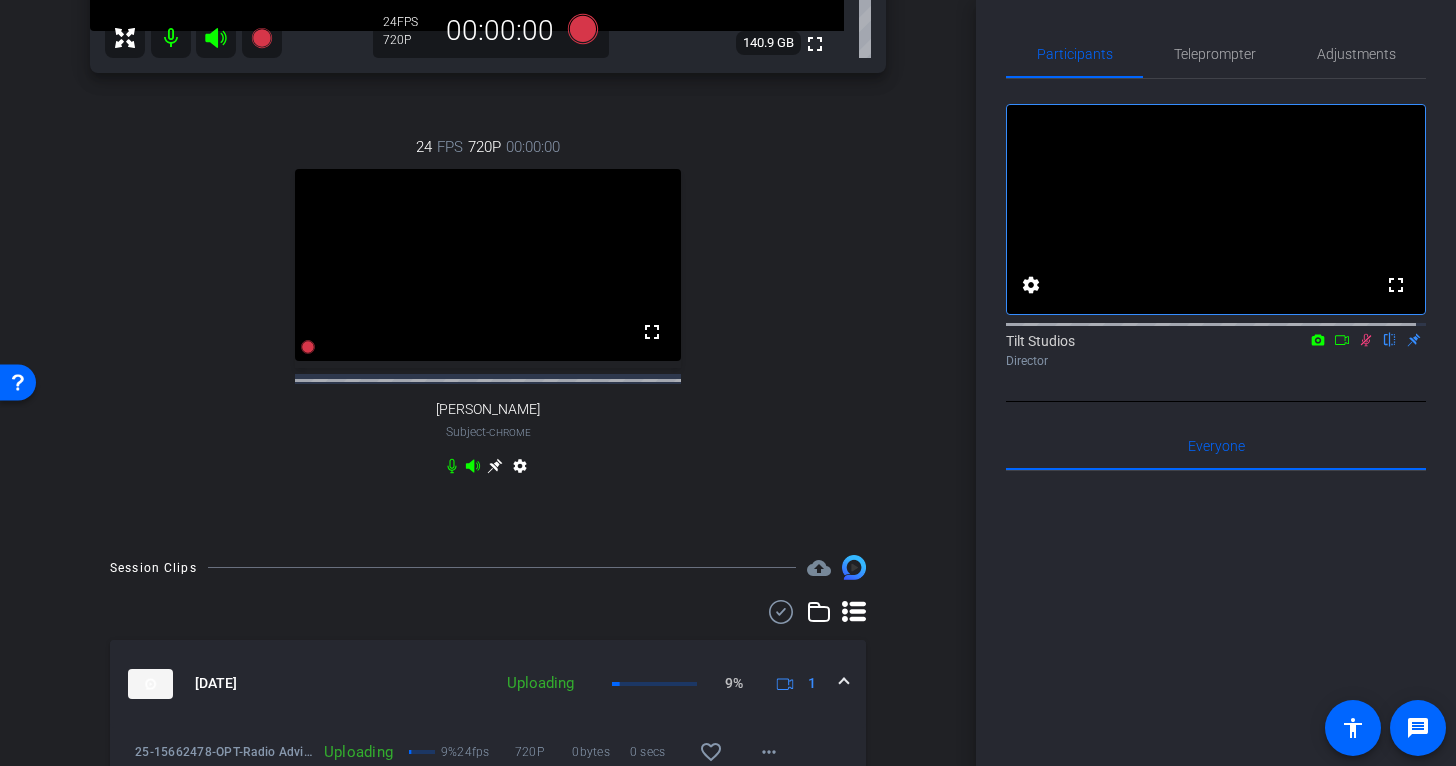scroll, scrollTop: 600, scrollLeft: 0, axis: vertical 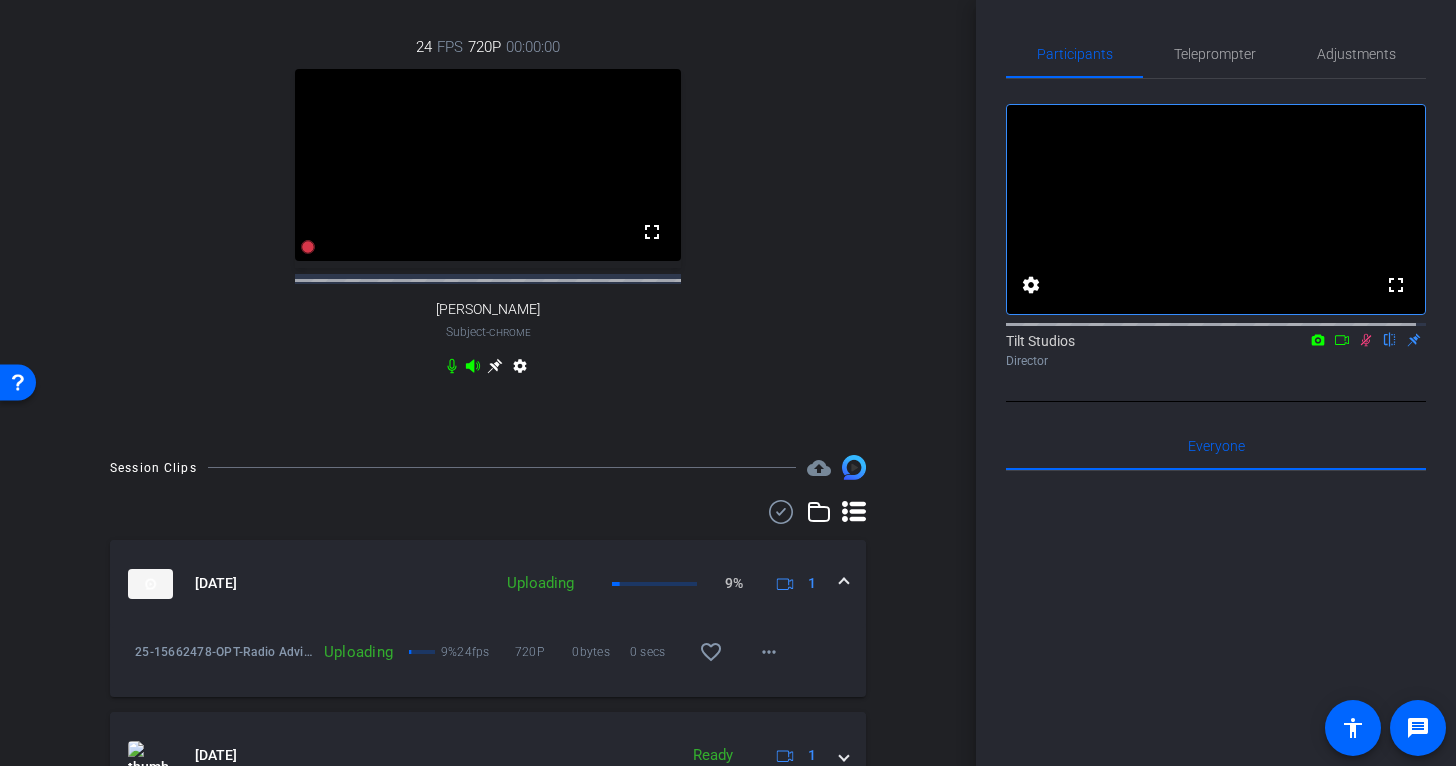 click 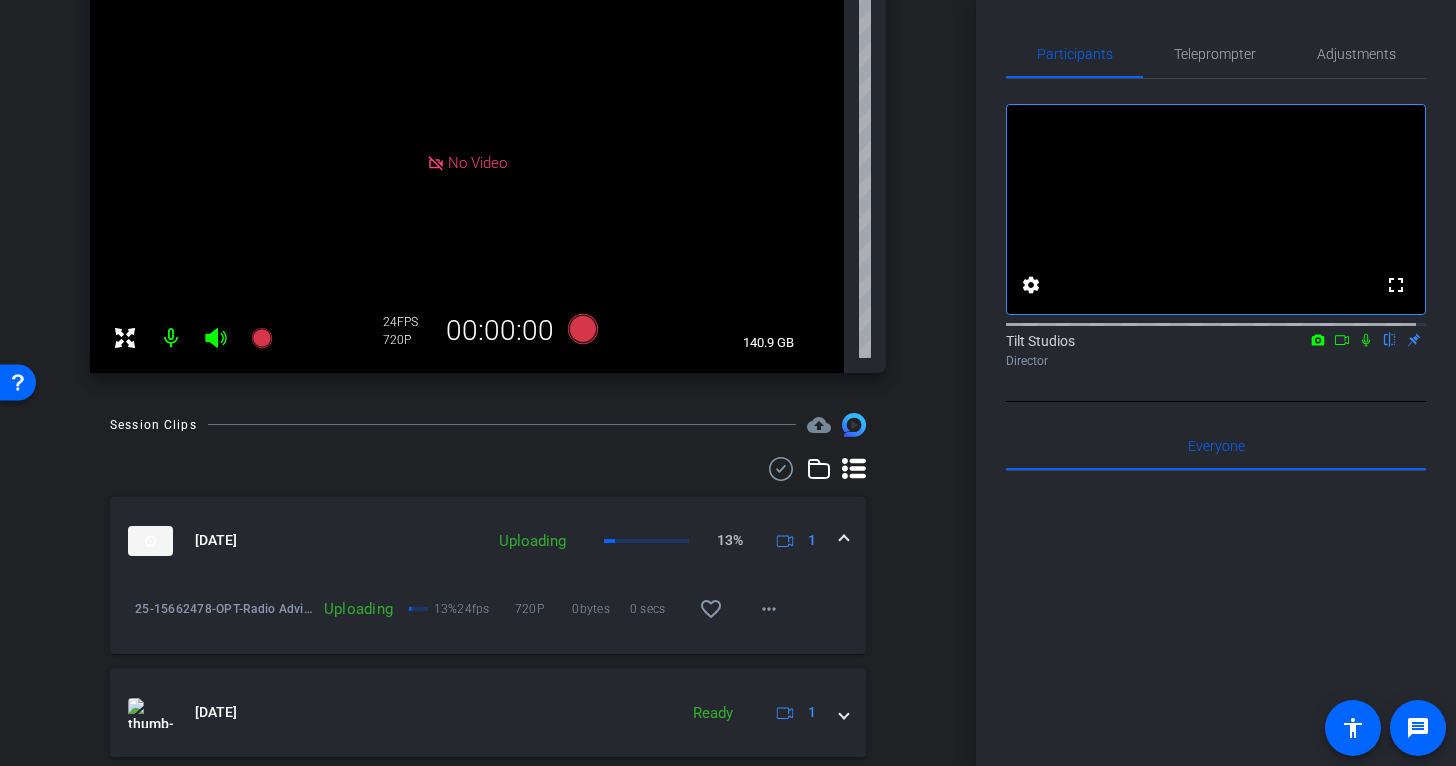 scroll, scrollTop: 0, scrollLeft: 0, axis: both 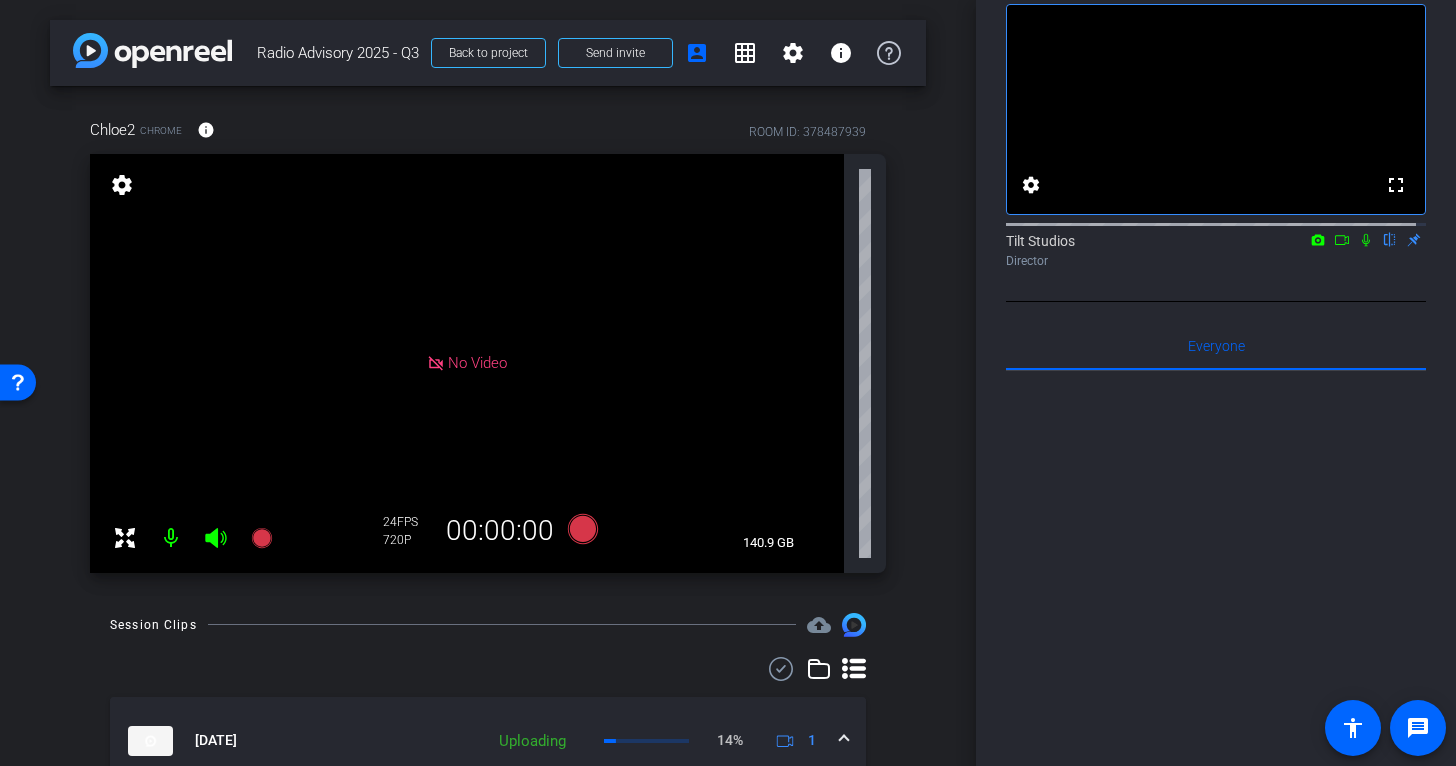 click 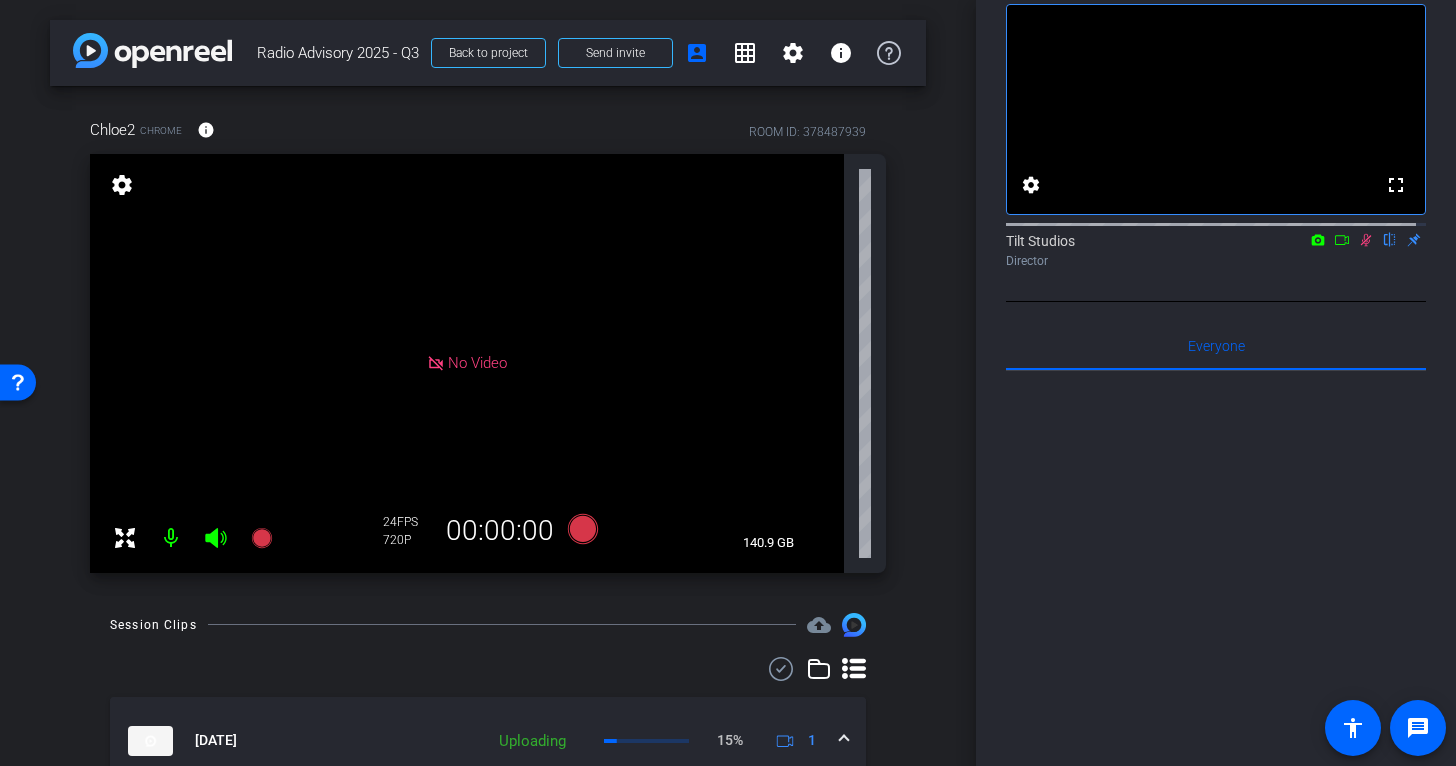 click 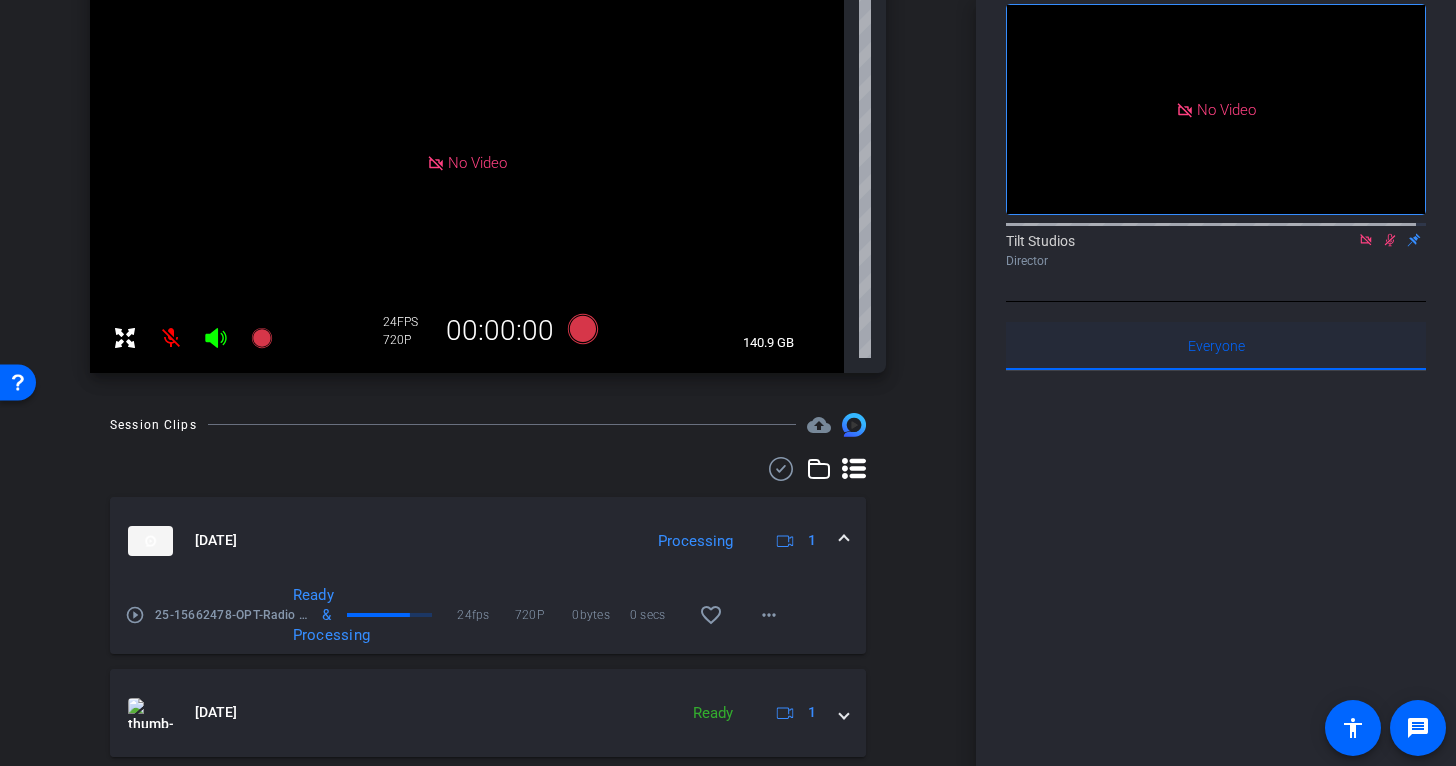 scroll, scrollTop: 116, scrollLeft: 0, axis: vertical 